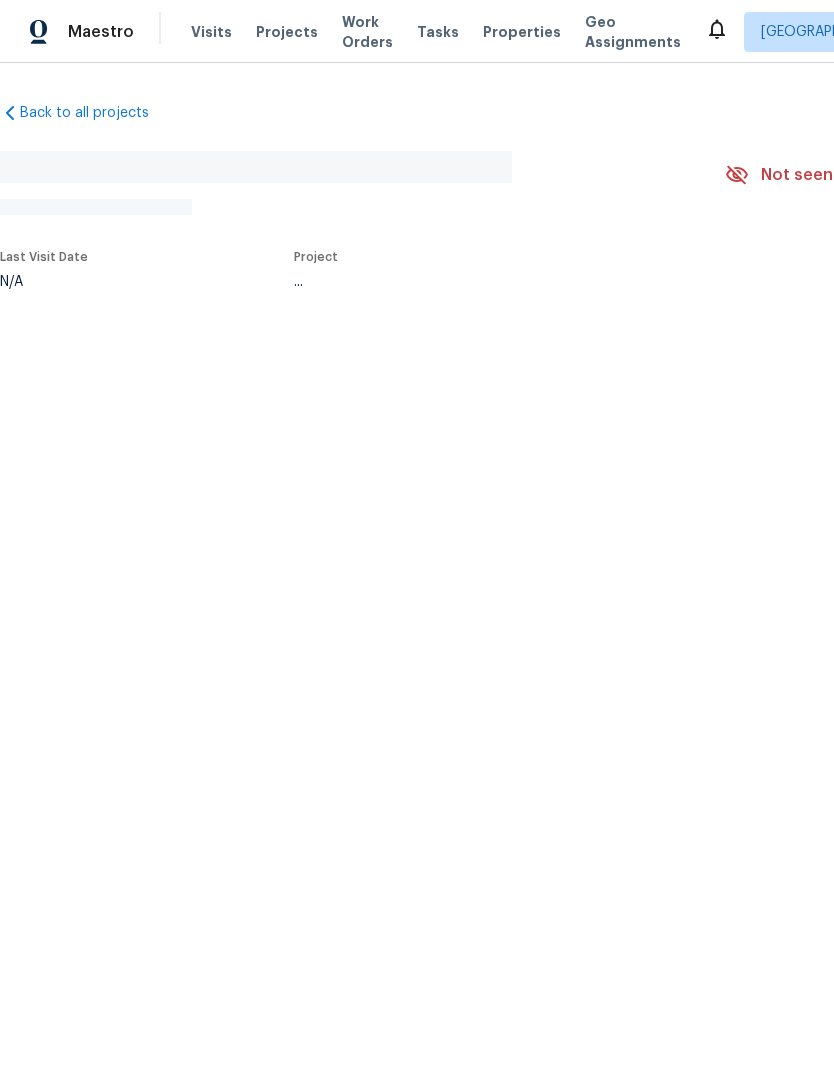 scroll, scrollTop: 0, scrollLeft: 0, axis: both 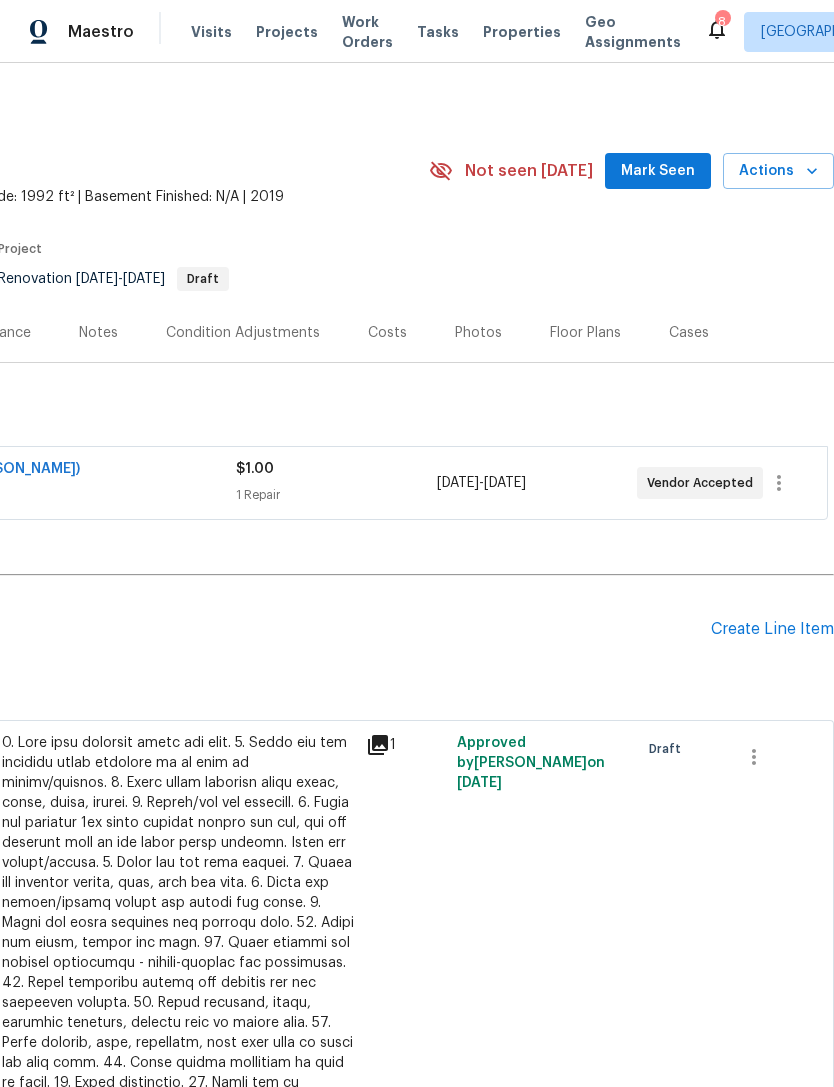 click 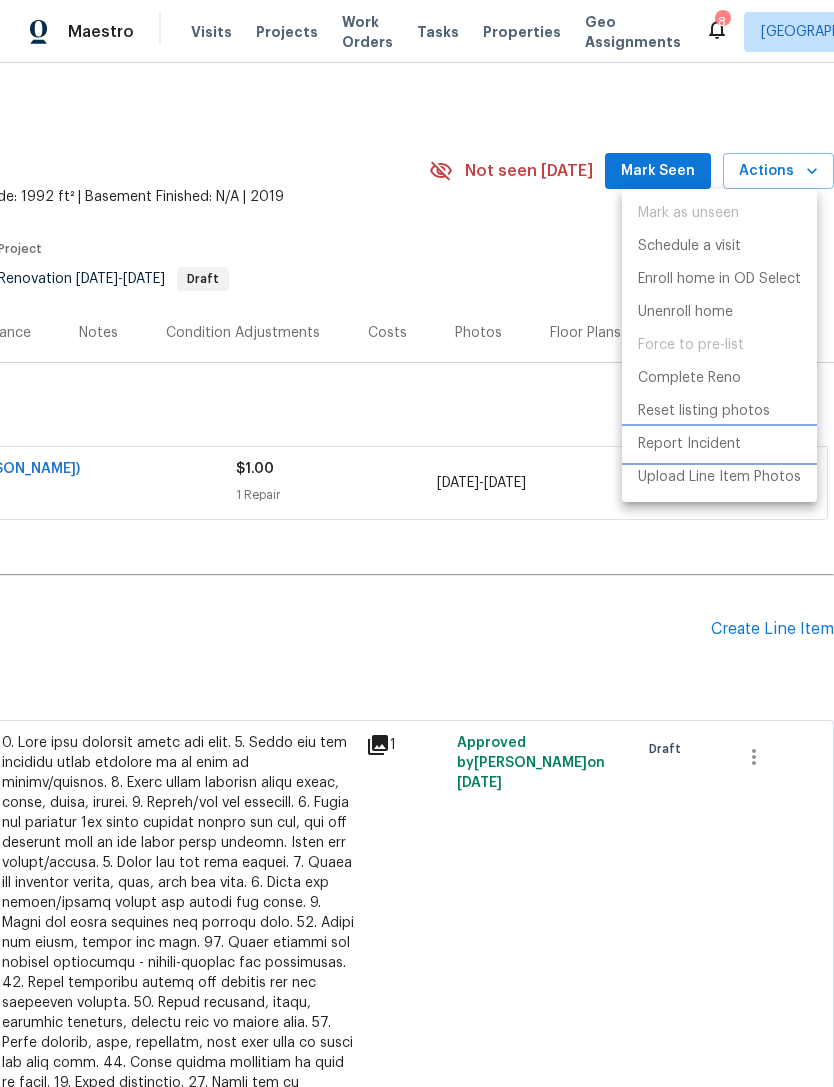 click on "Report Incident" at bounding box center [689, 444] 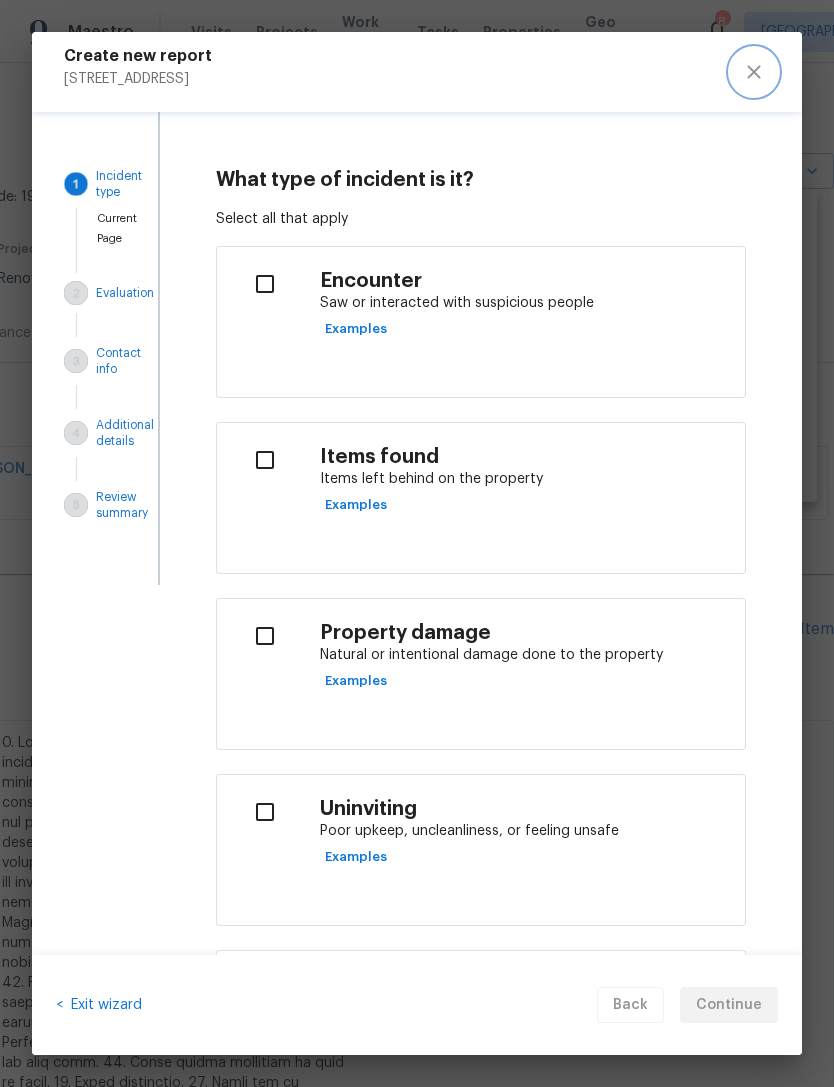 click 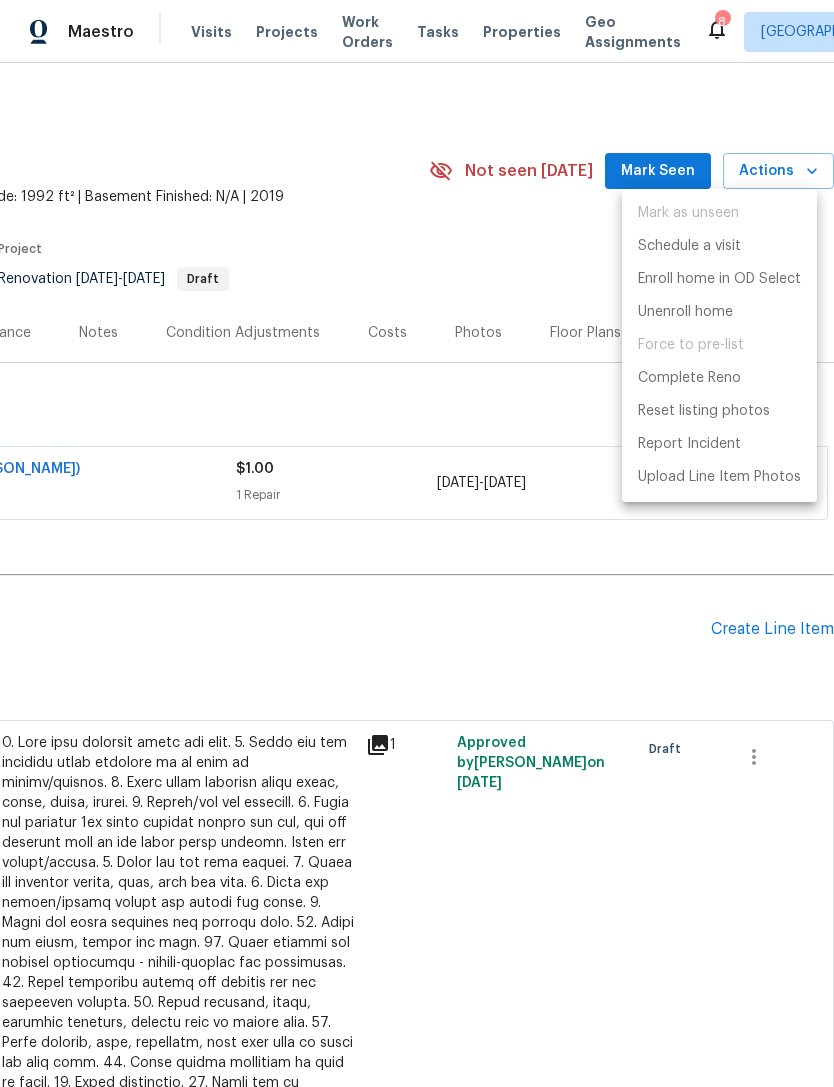 click at bounding box center [417, 543] 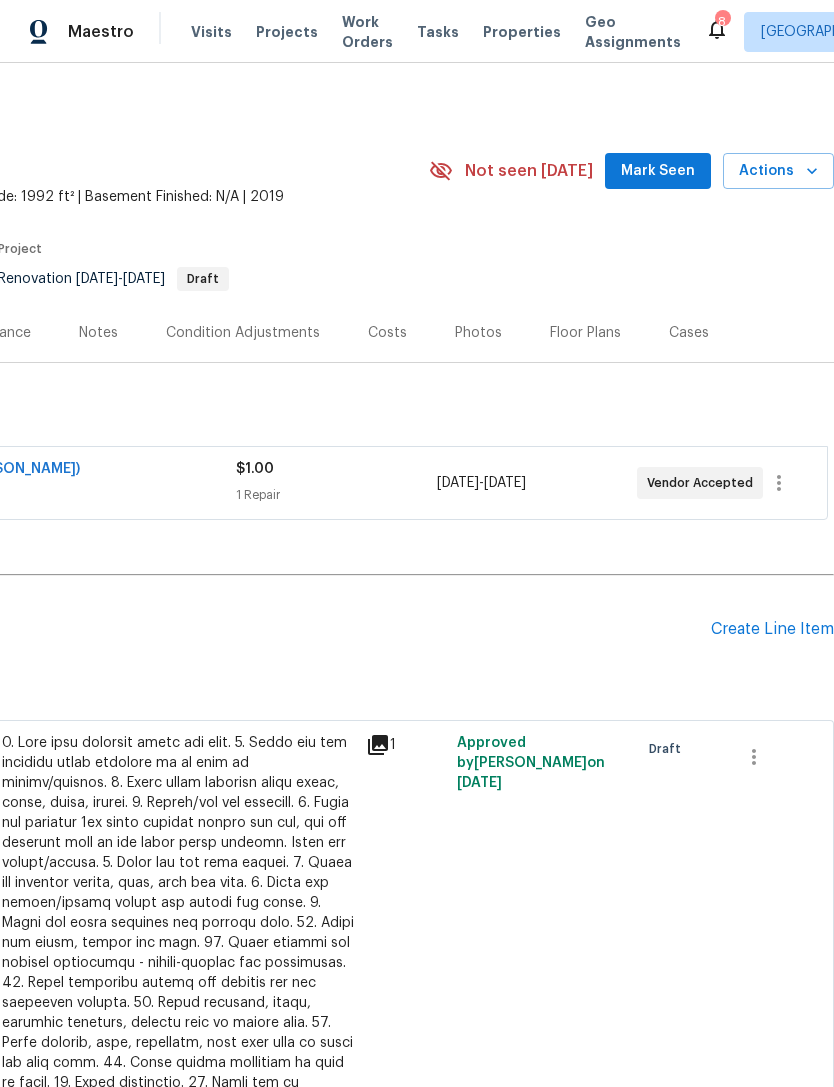 click 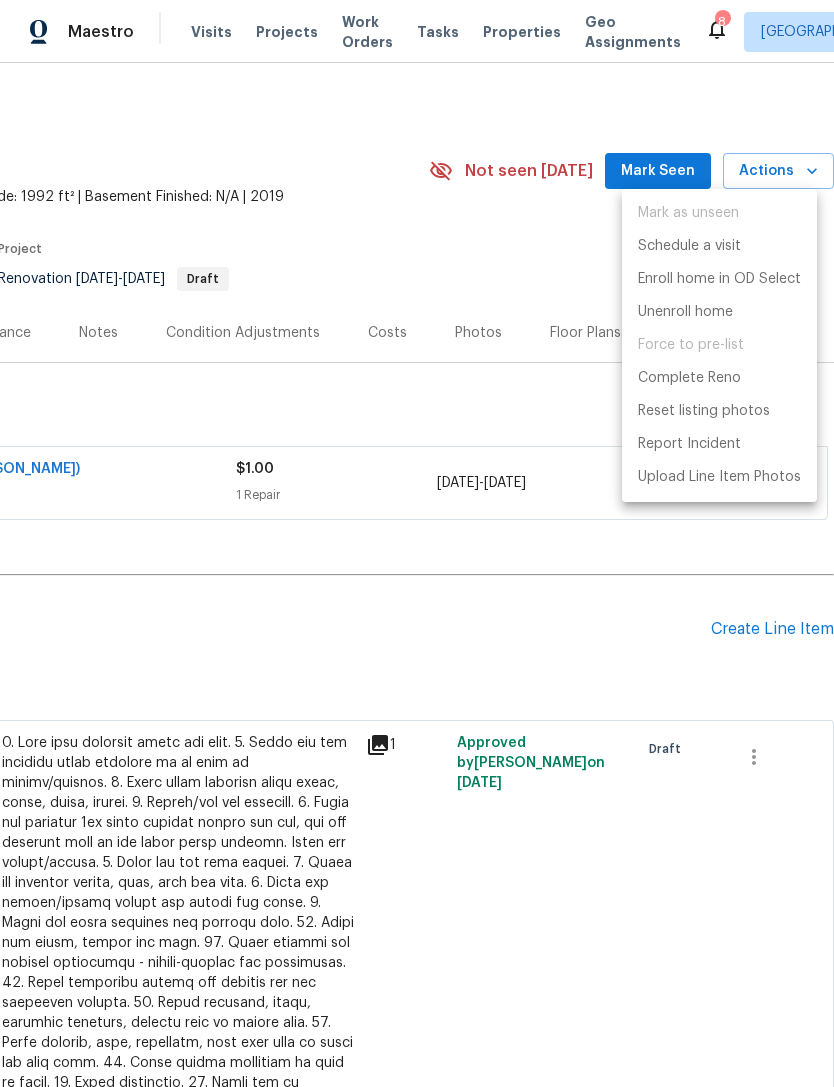 click at bounding box center (417, 543) 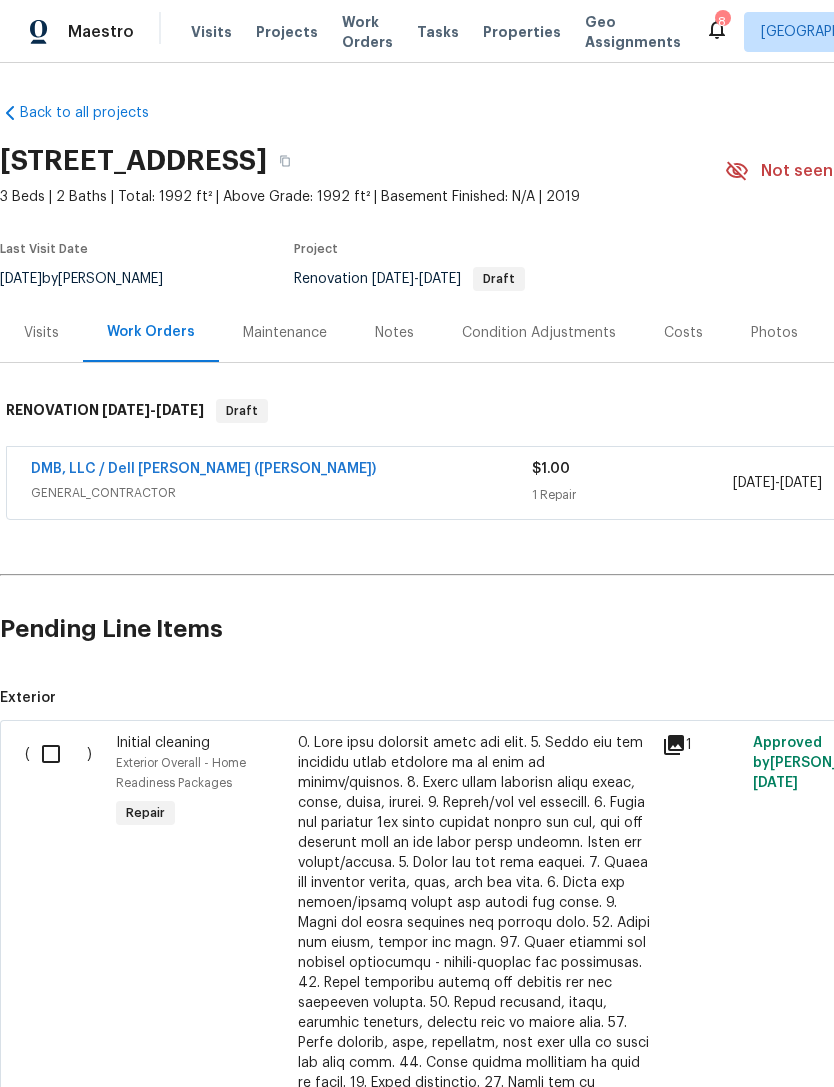 scroll, scrollTop: 0, scrollLeft: 0, axis: both 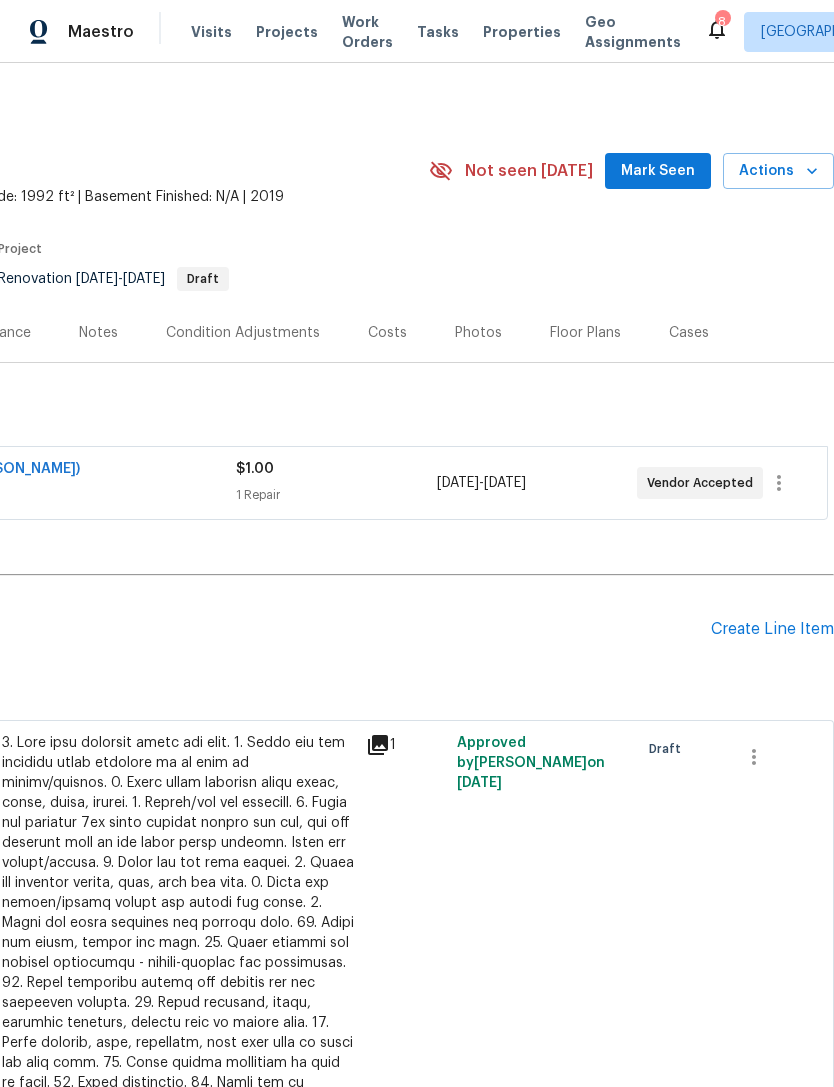 click 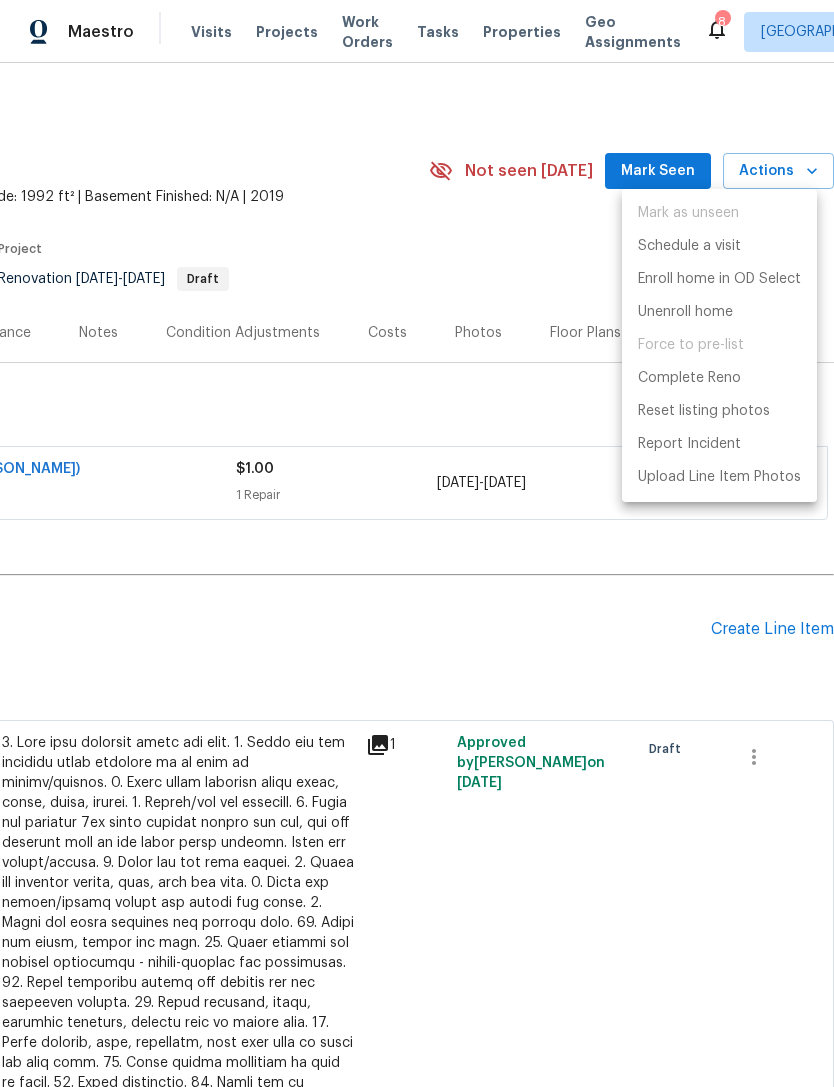 click at bounding box center (417, 543) 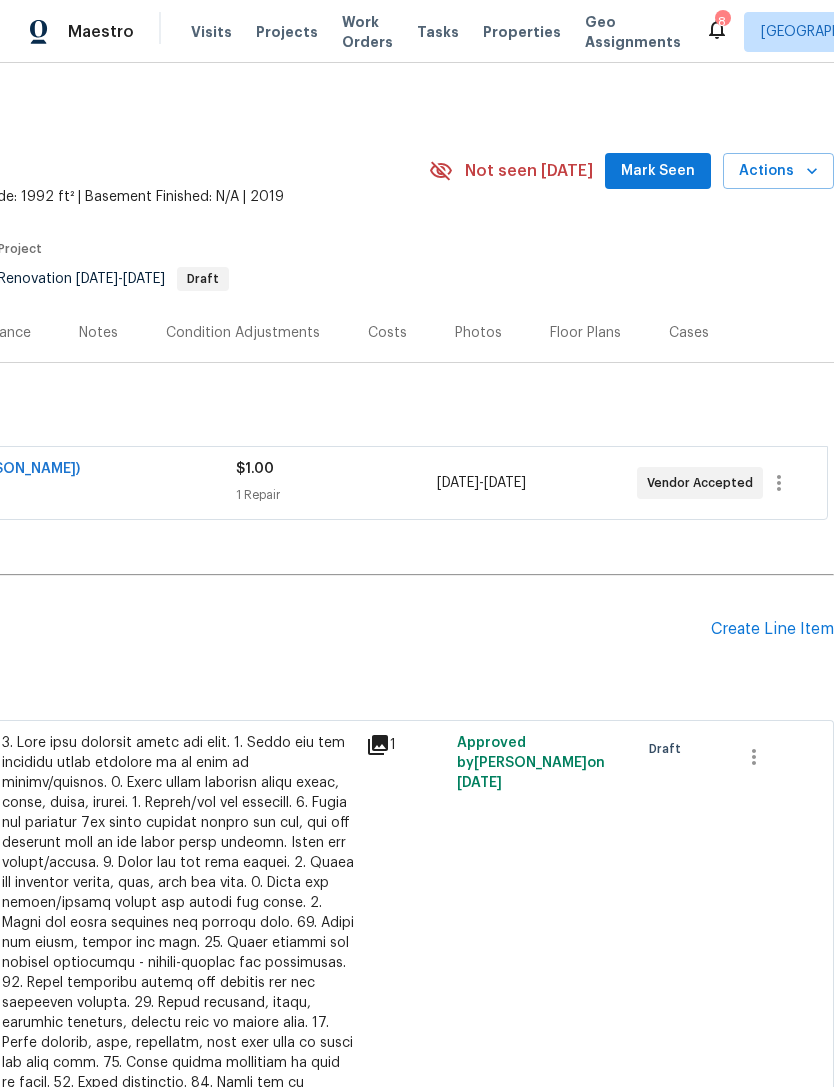 scroll, scrollTop: 0, scrollLeft: 296, axis: horizontal 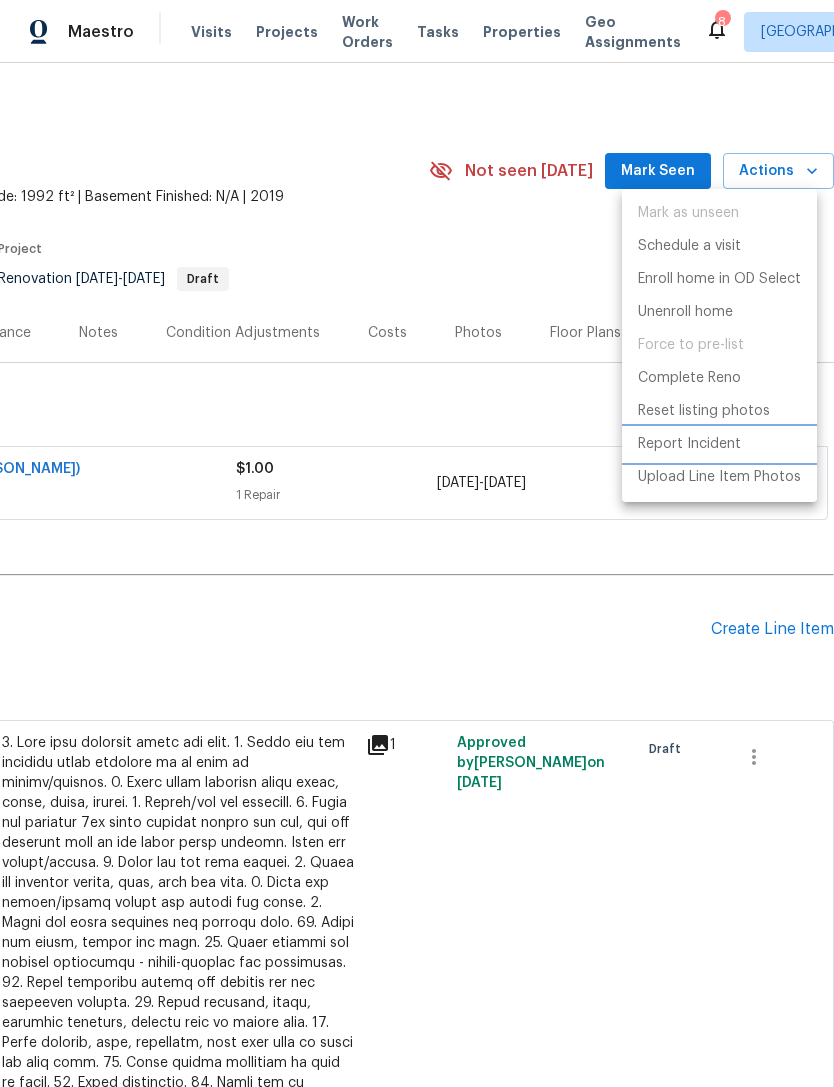 click on "Report Incident" at bounding box center (689, 444) 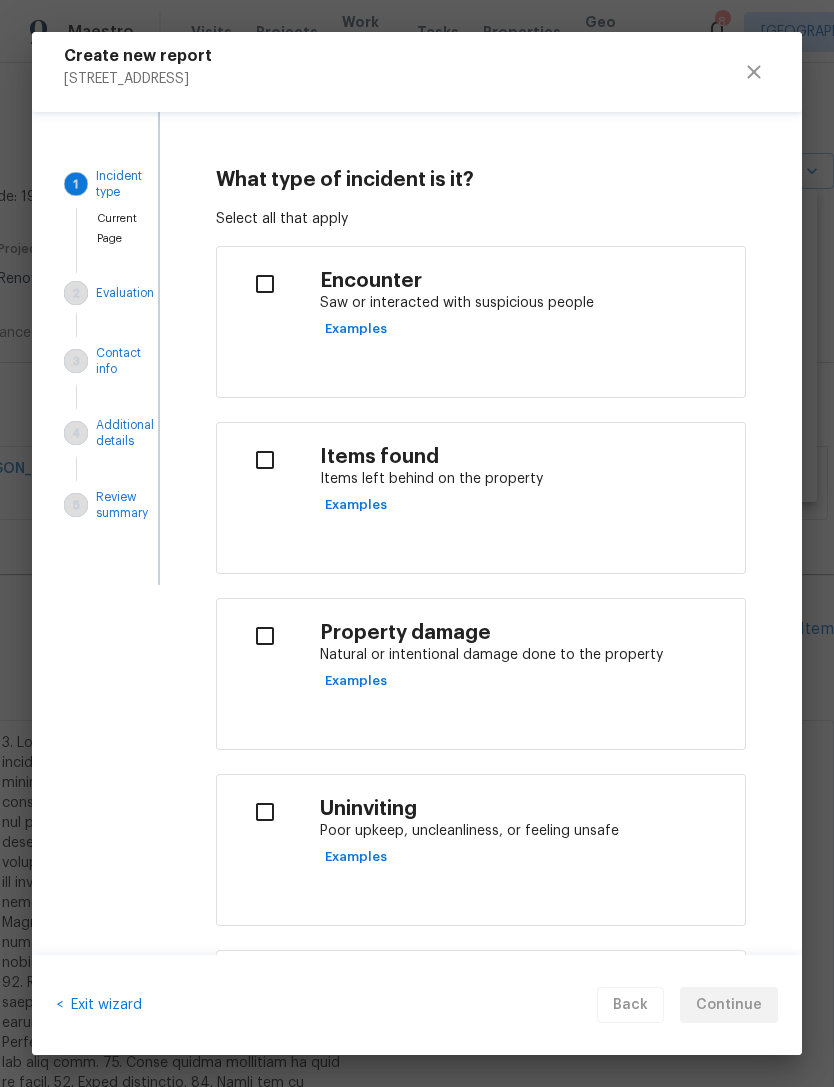 scroll, scrollTop: 0, scrollLeft: 0, axis: both 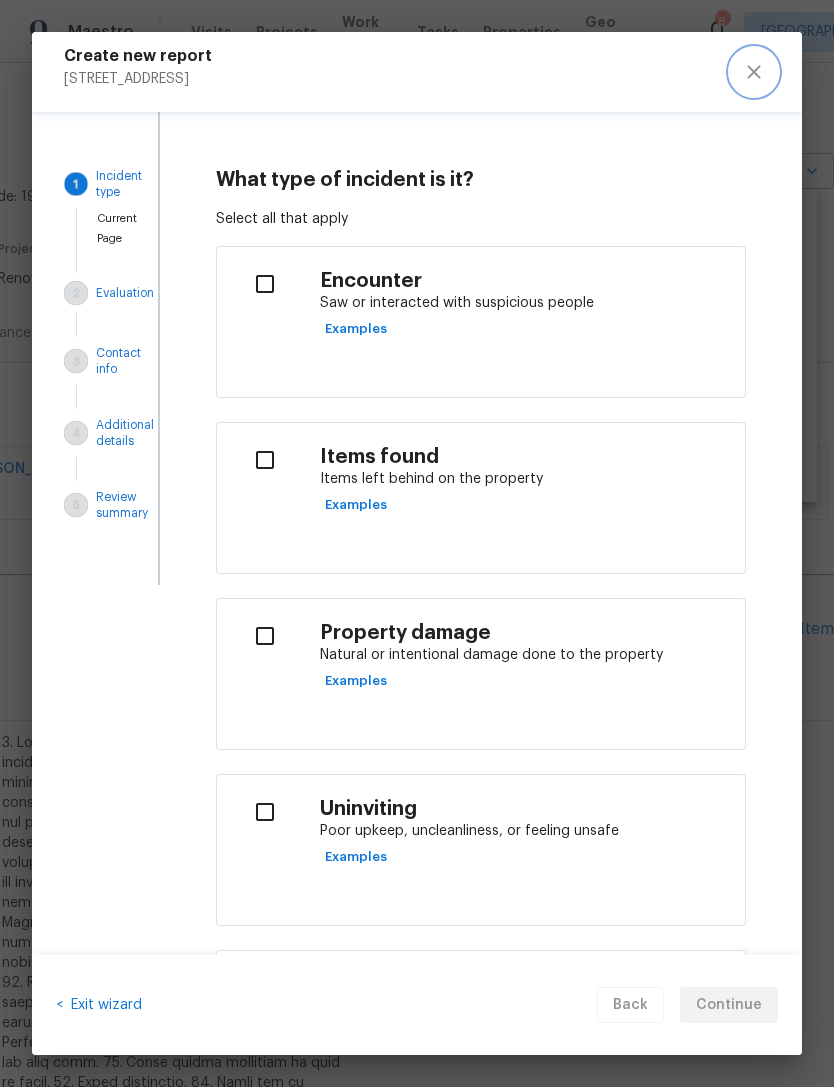 click 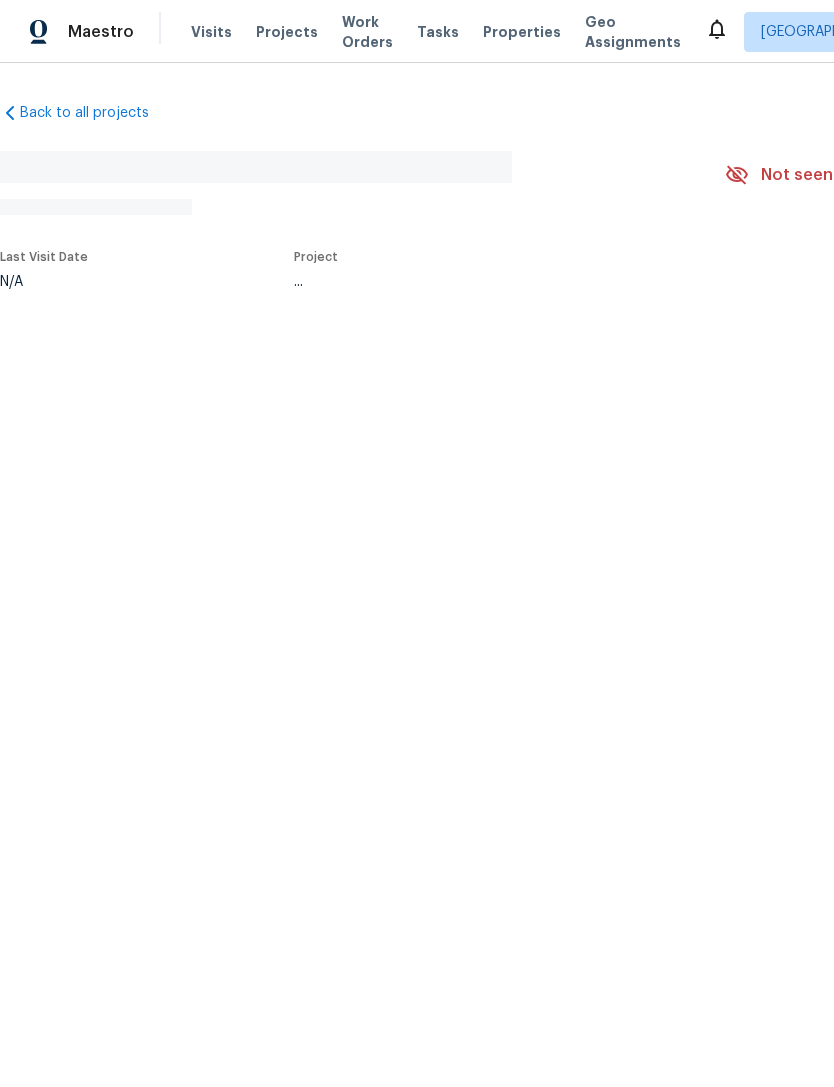 scroll, scrollTop: 0, scrollLeft: 0, axis: both 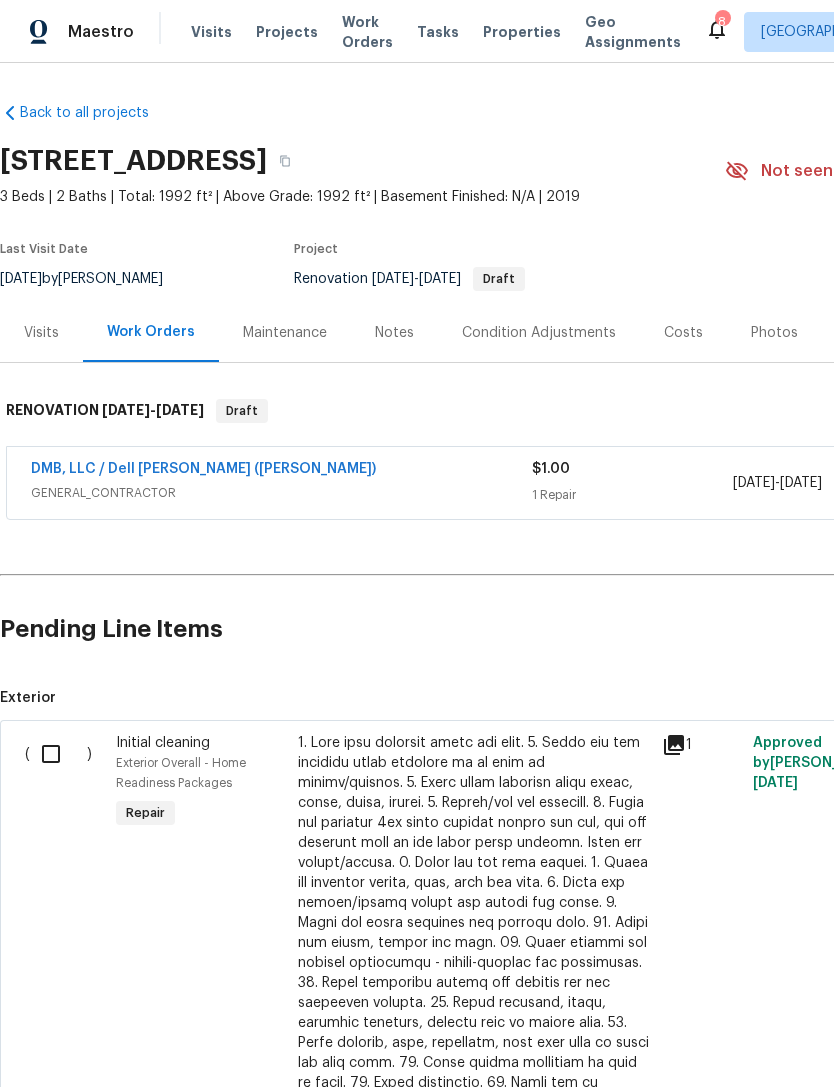click on "Properties" at bounding box center (522, 32) 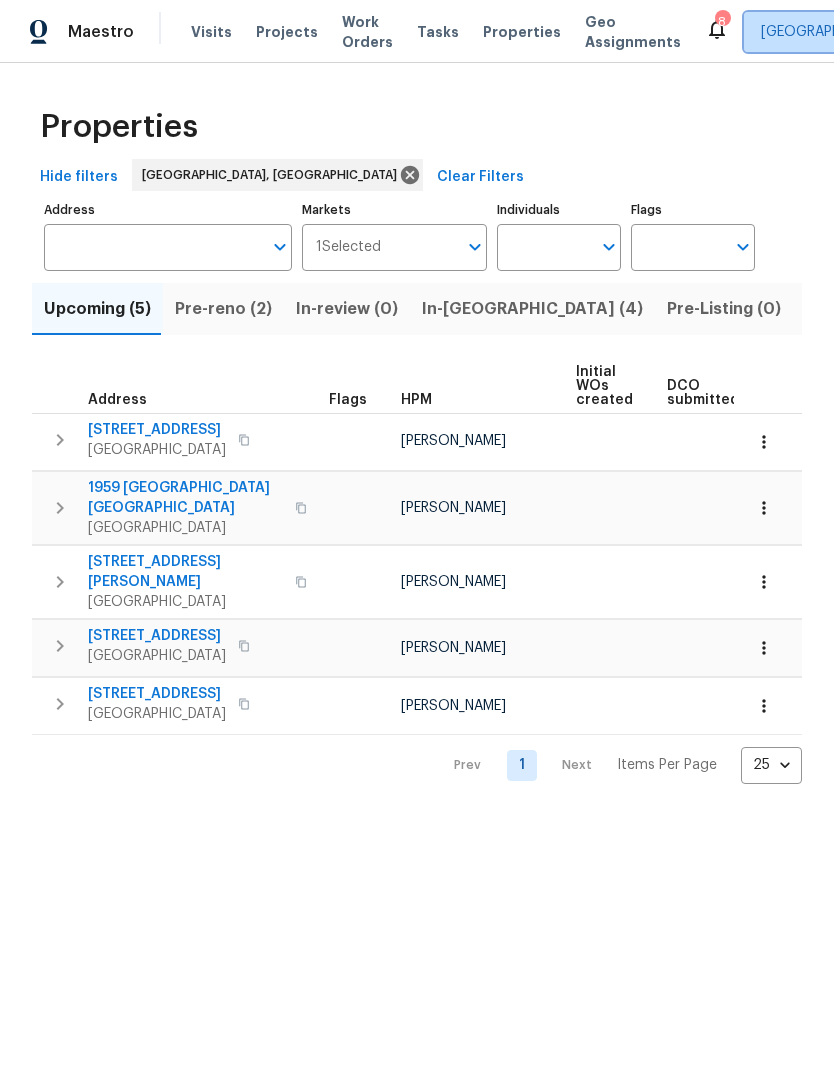 click on "Albuquerque, NM" at bounding box center [903, 32] 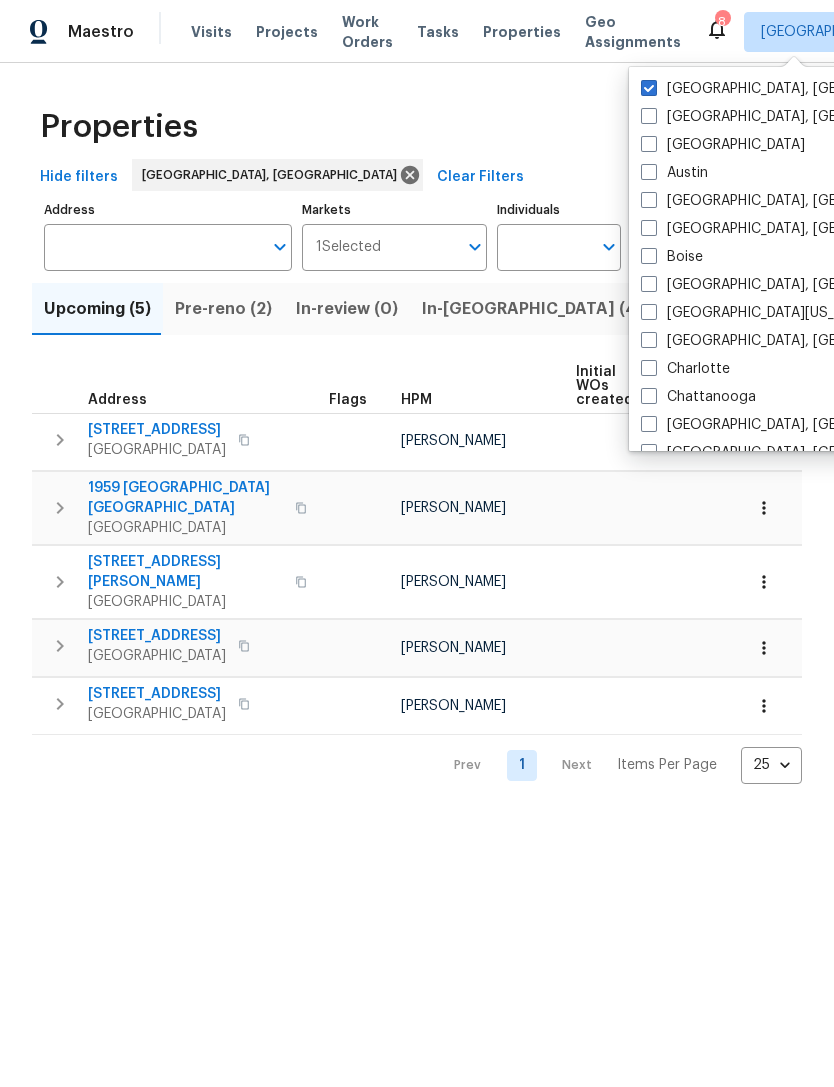 click on "[GEOGRAPHIC_DATA], [GEOGRAPHIC_DATA]" at bounding box center (796, 341) 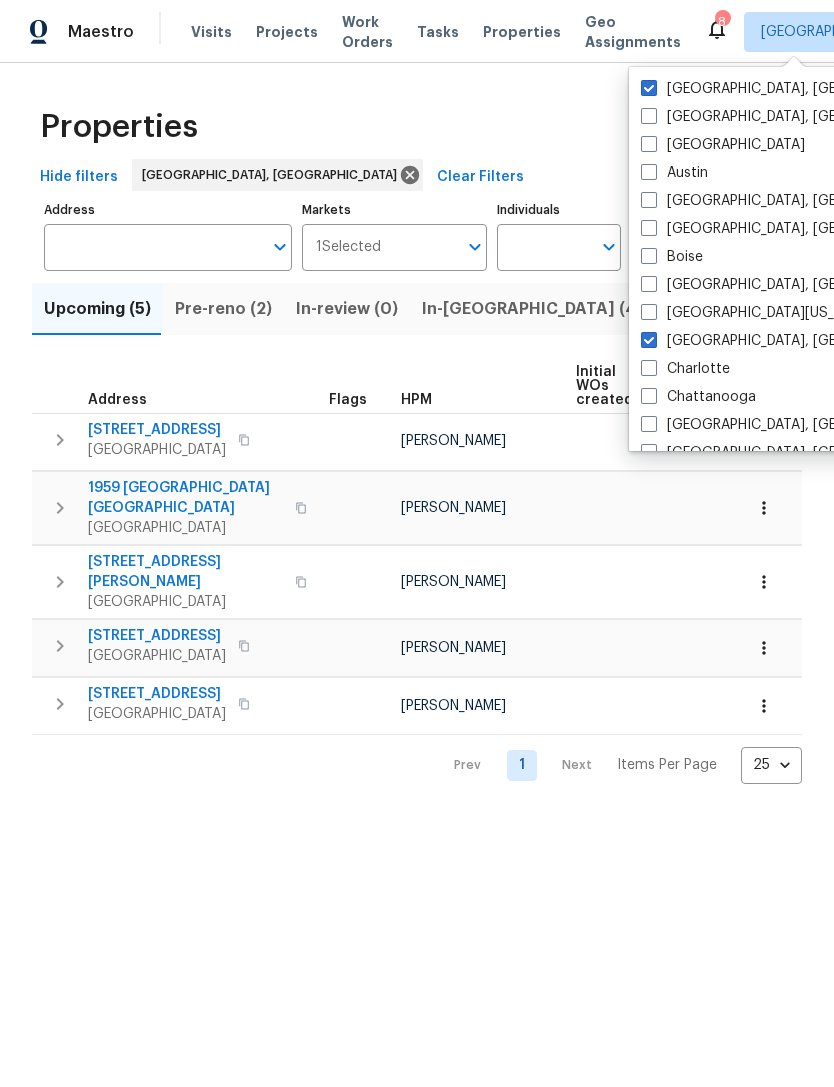 checkbox on "true" 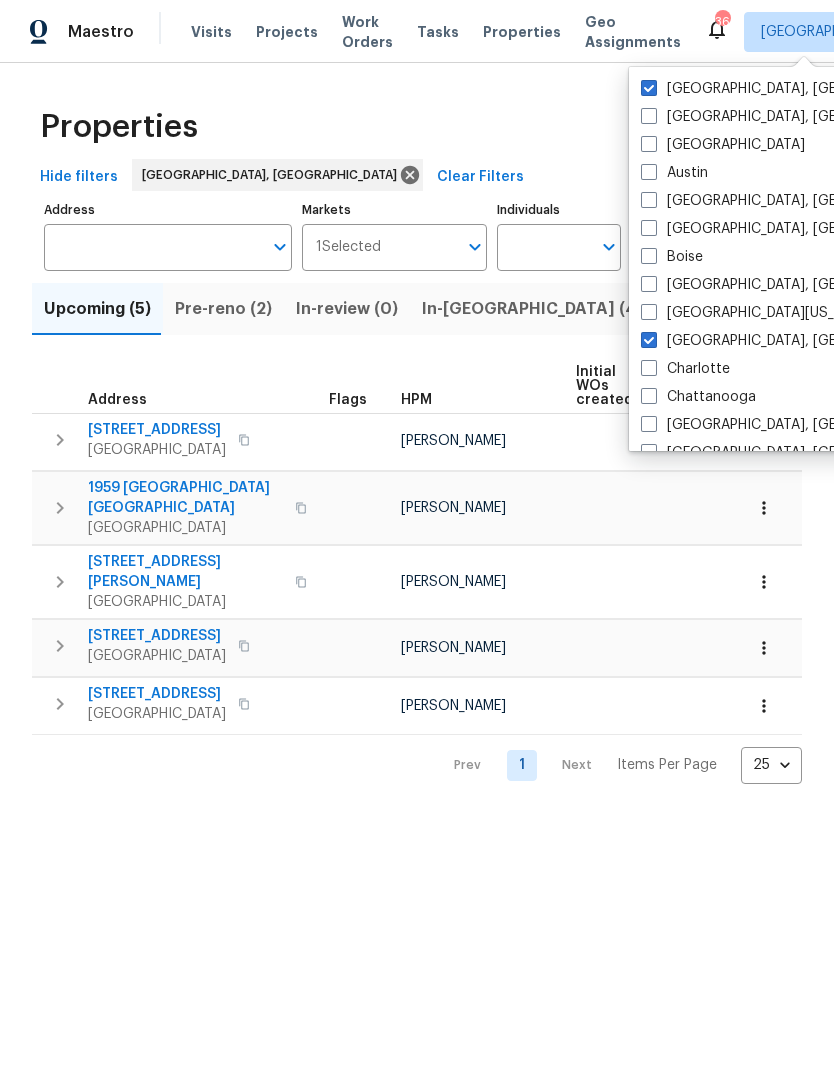 click at bounding box center (649, 88) 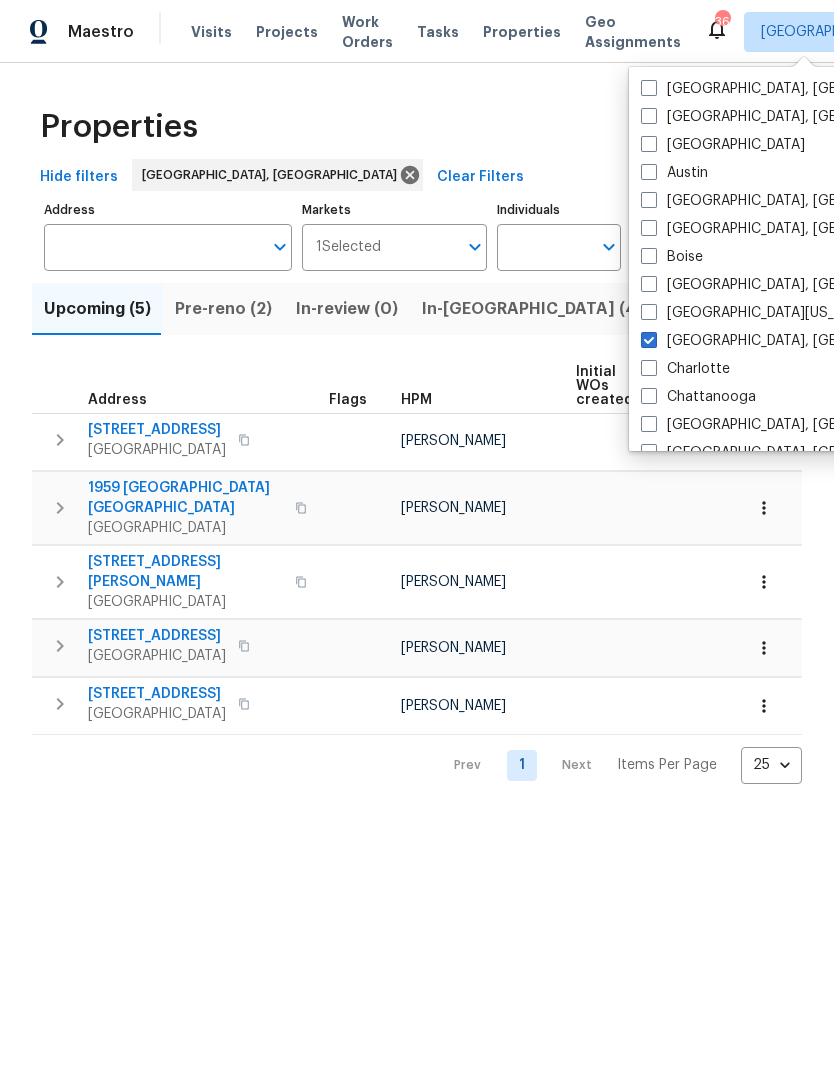 checkbox on "false" 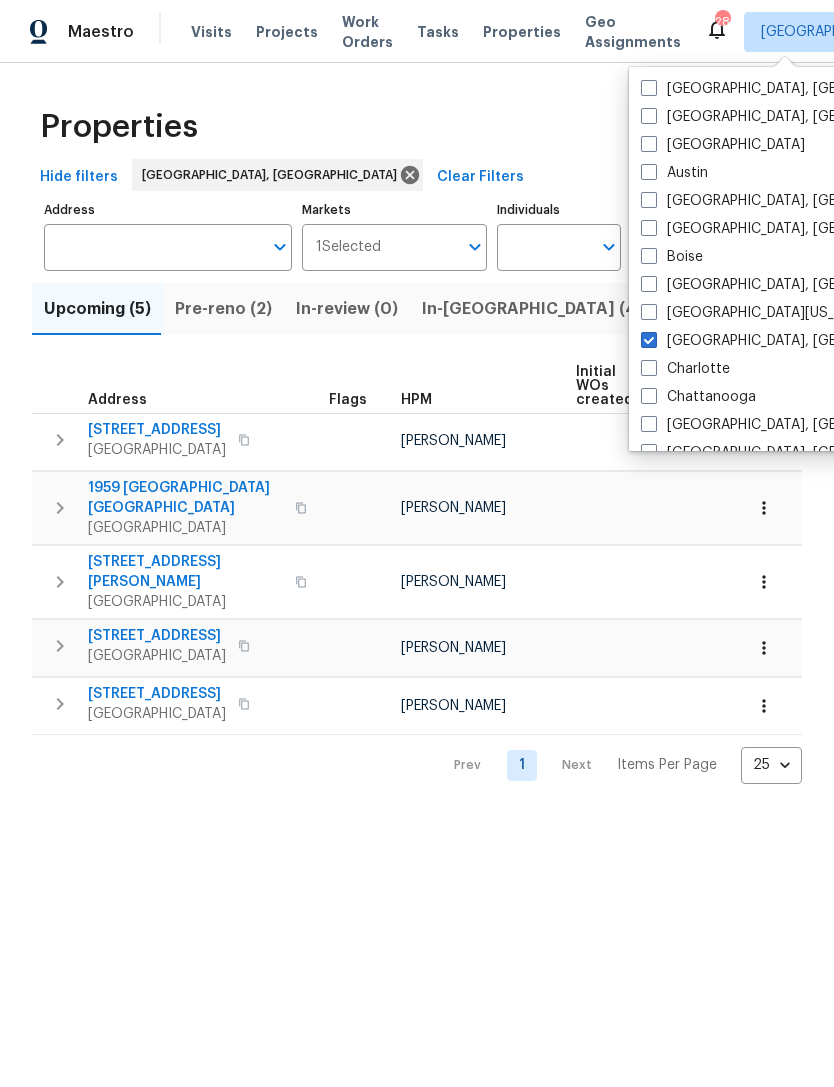 click on "Properties" at bounding box center [417, 127] 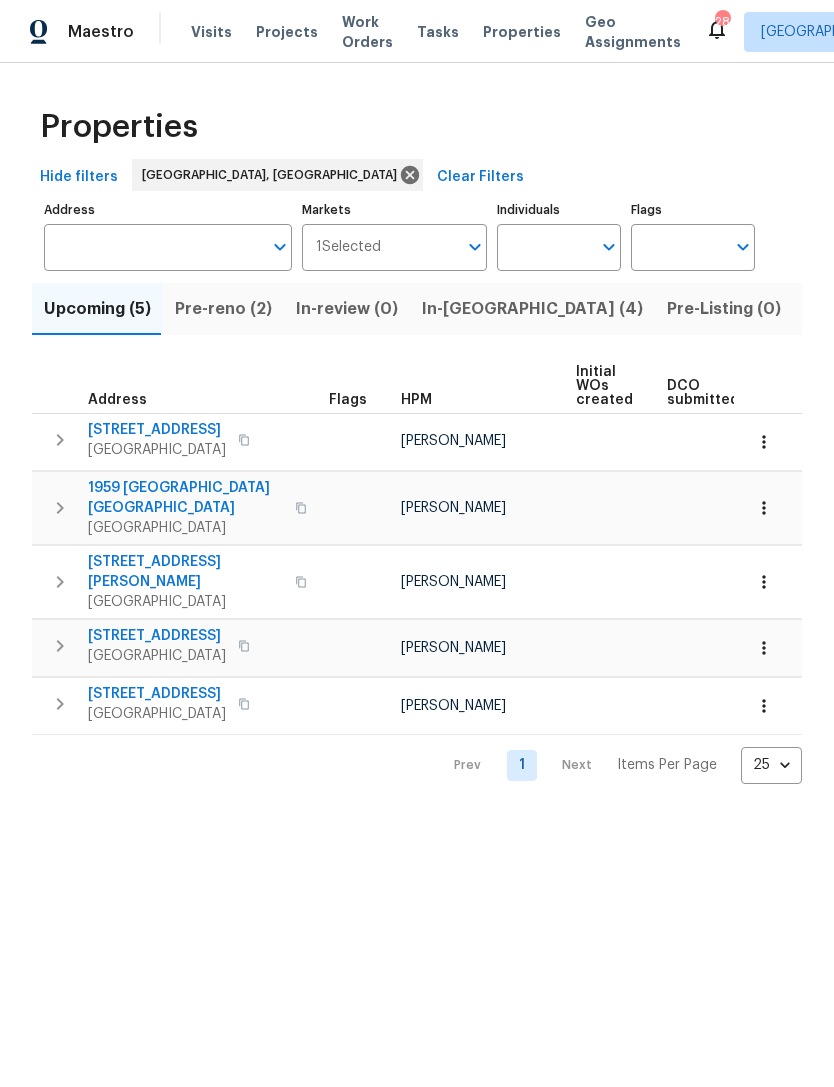 click on "Visits" at bounding box center (211, 32) 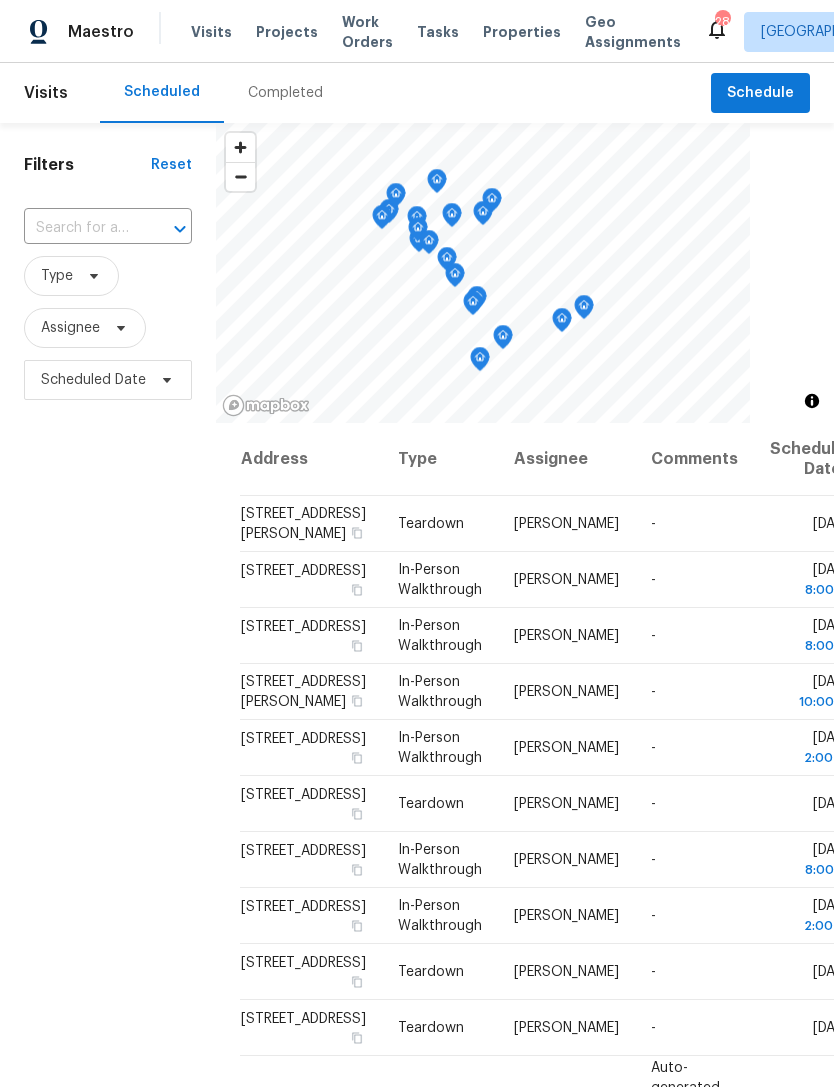 click on "Properties" at bounding box center (522, 32) 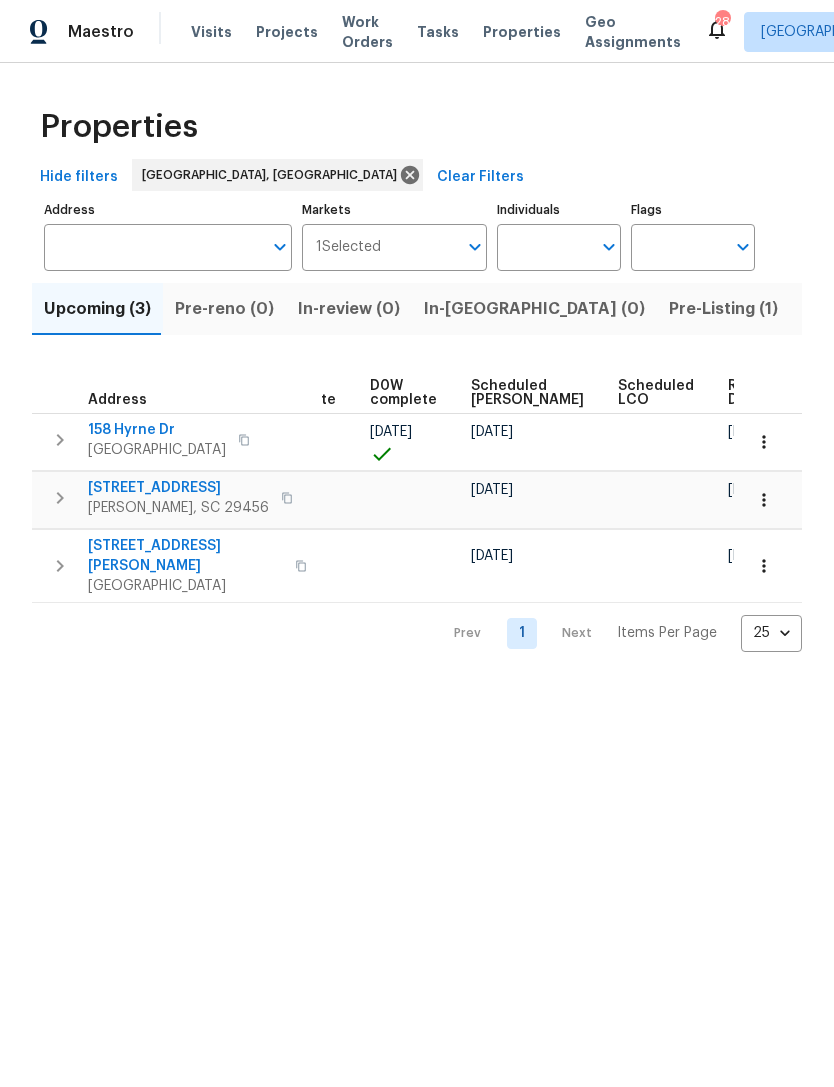 scroll, scrollTop: 0, scrollLeft: 503, axis: horizontal 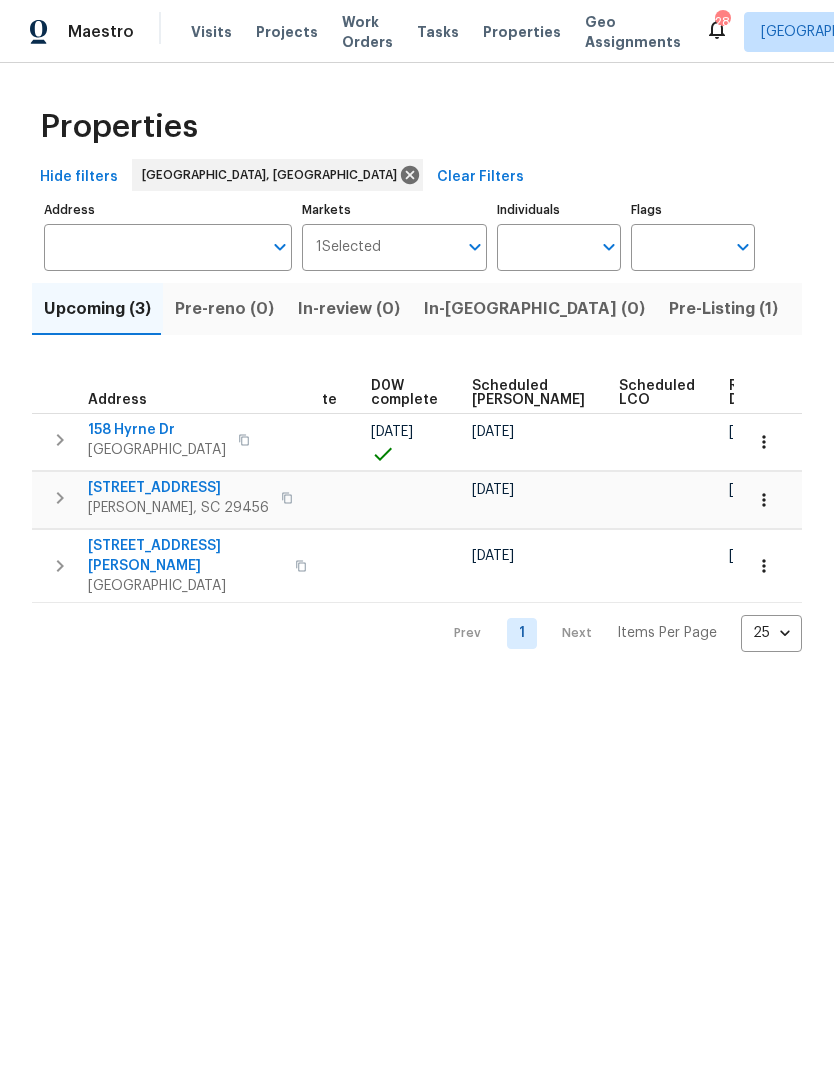 click on "Pre-Listing (1)" at bounding box center (723, 309) 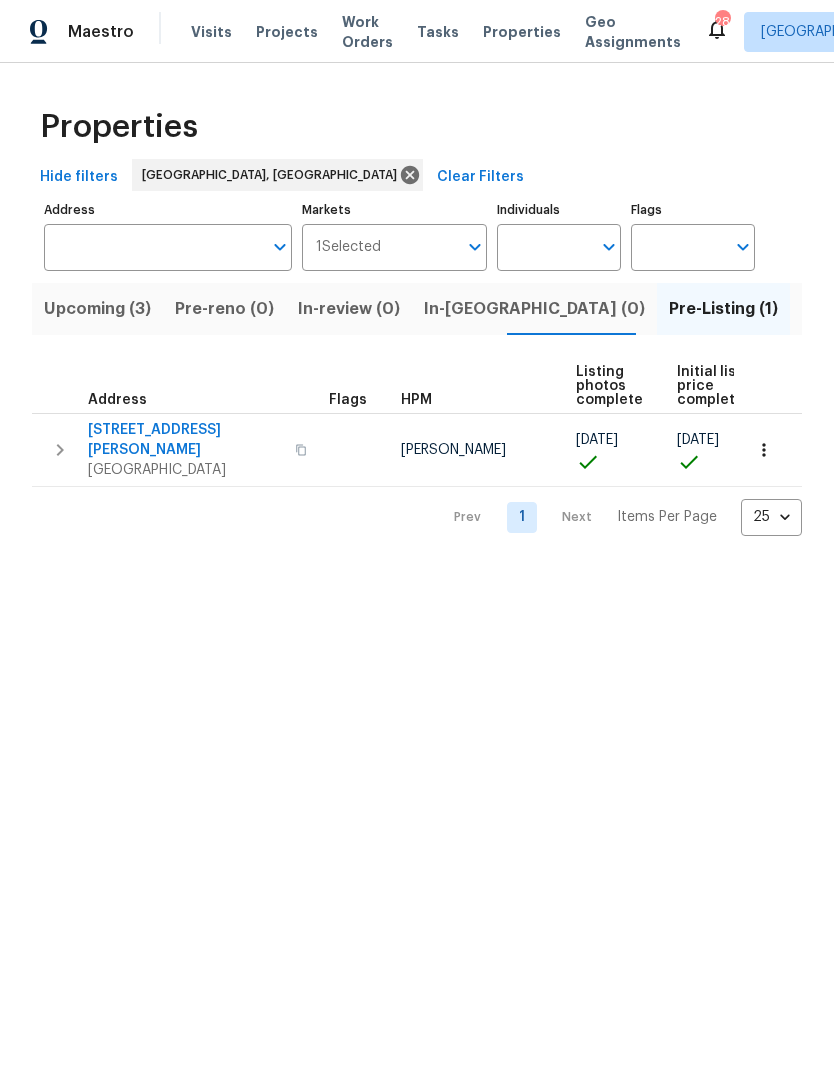 click on "Resale (15)" at bounding box center [955, 309] 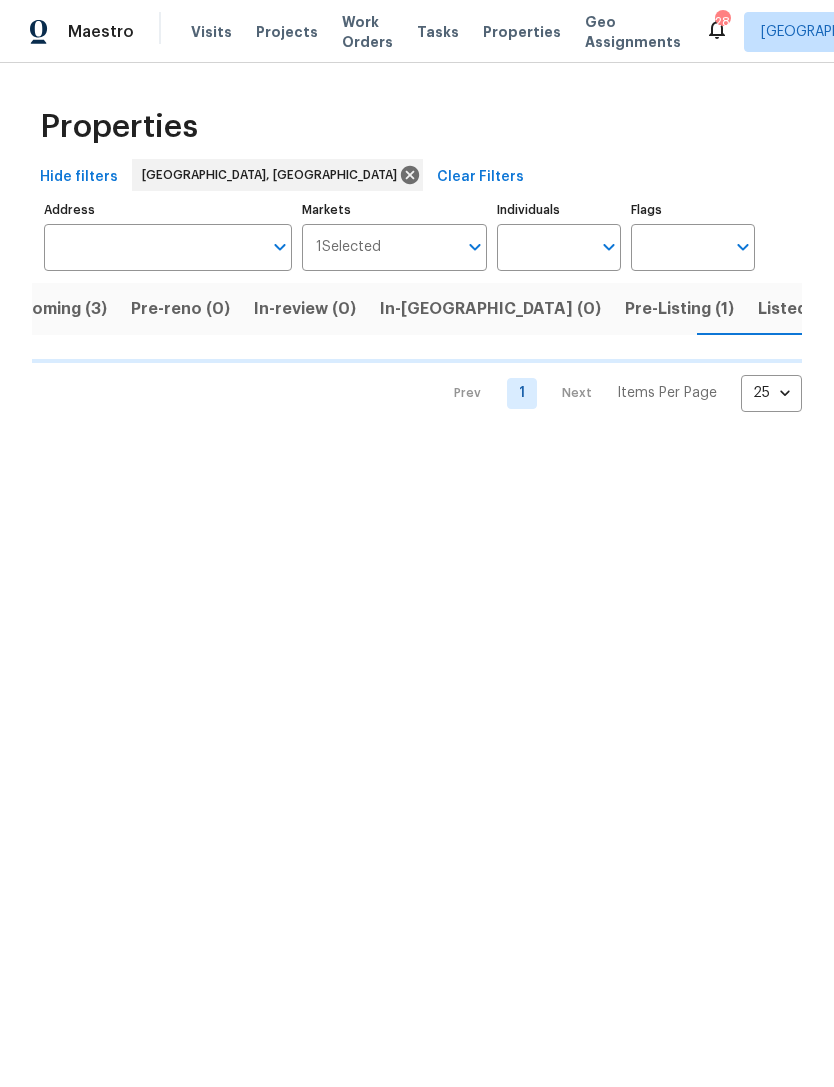 scroll, scrollTop: 0, scrollLeft: 45, axis: horizontal 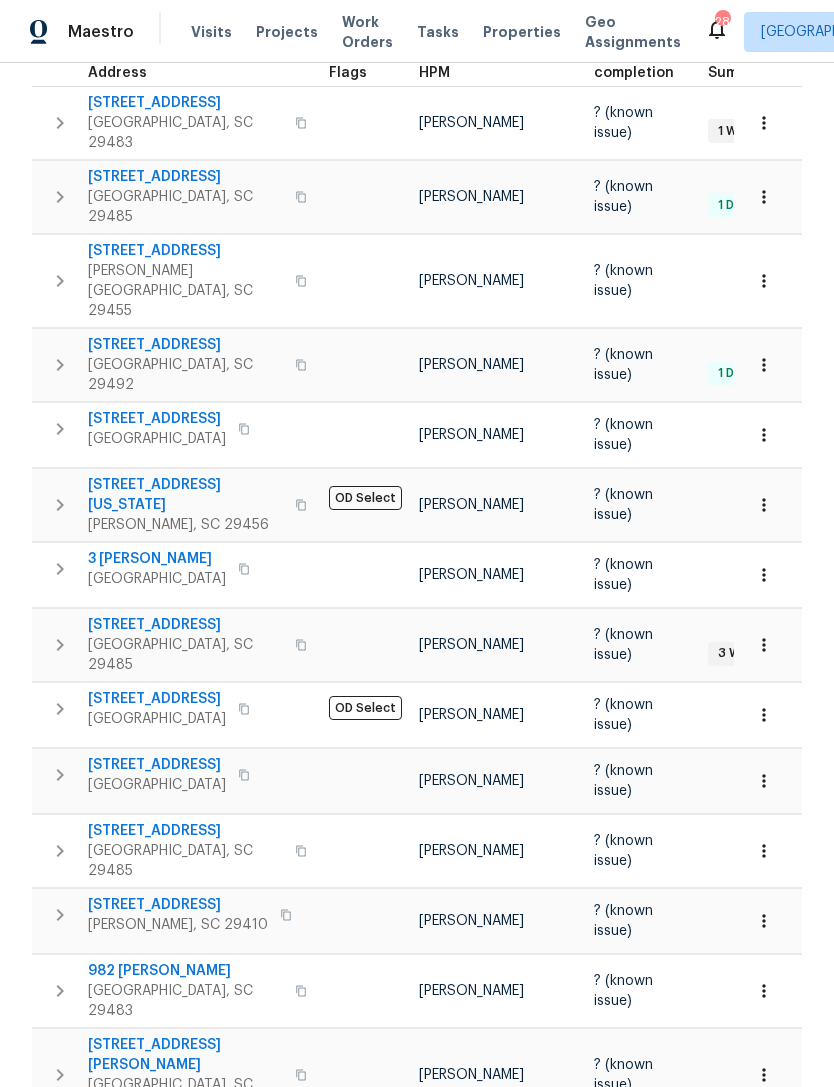 click on "Prev 1 Next Items Per Page 25 25 ​" at bounding box center (618, 1226) 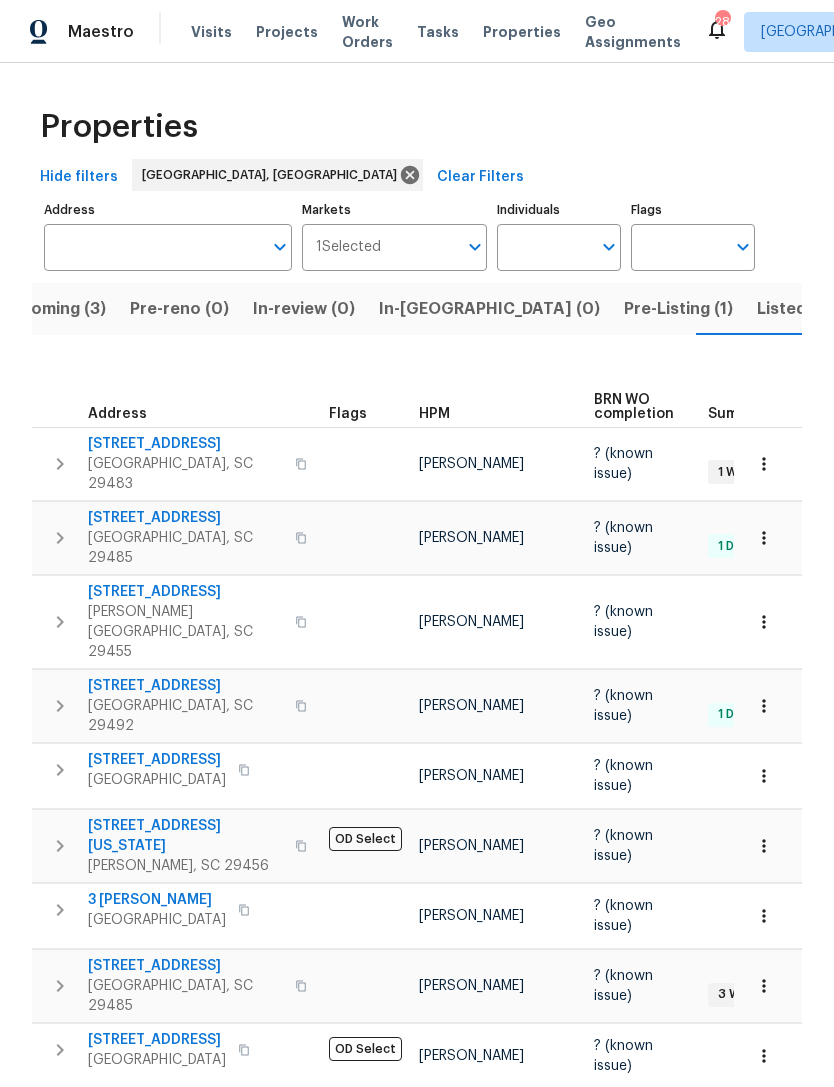 scroll, scrollTop: 0, scrollLeft: 0, axis: both 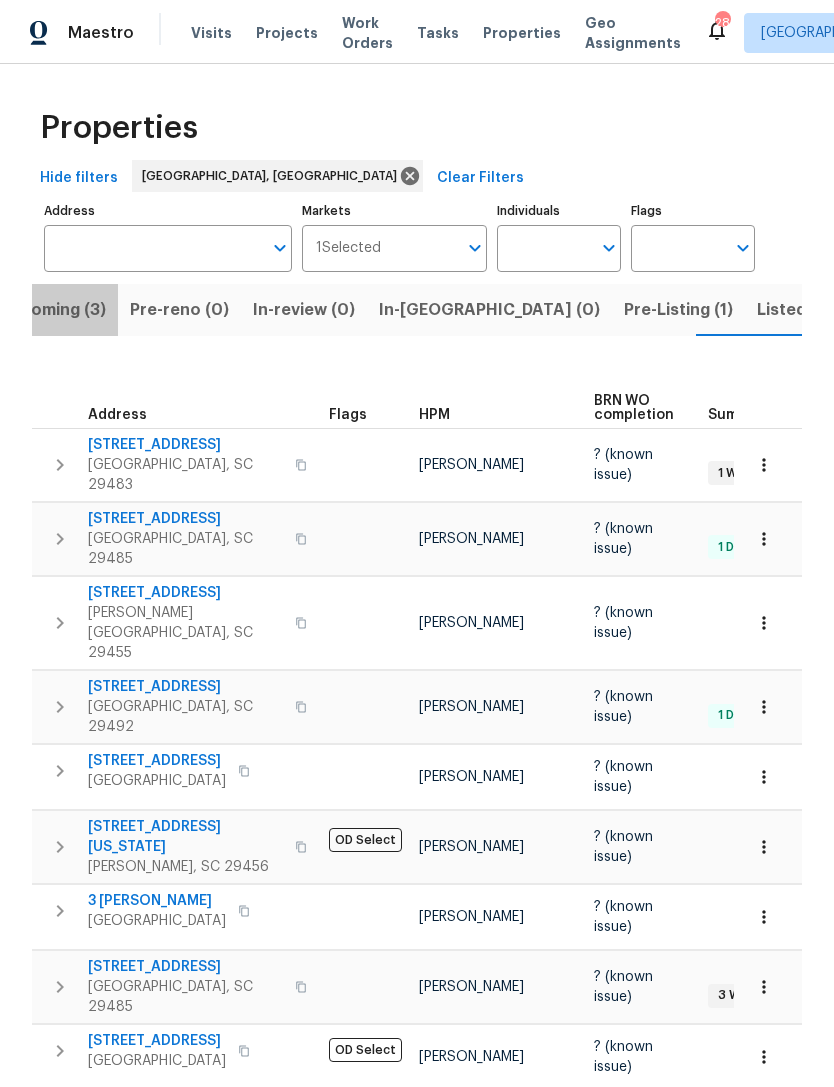 click on "Upcoming (3)" at bounding box center (52, 309) 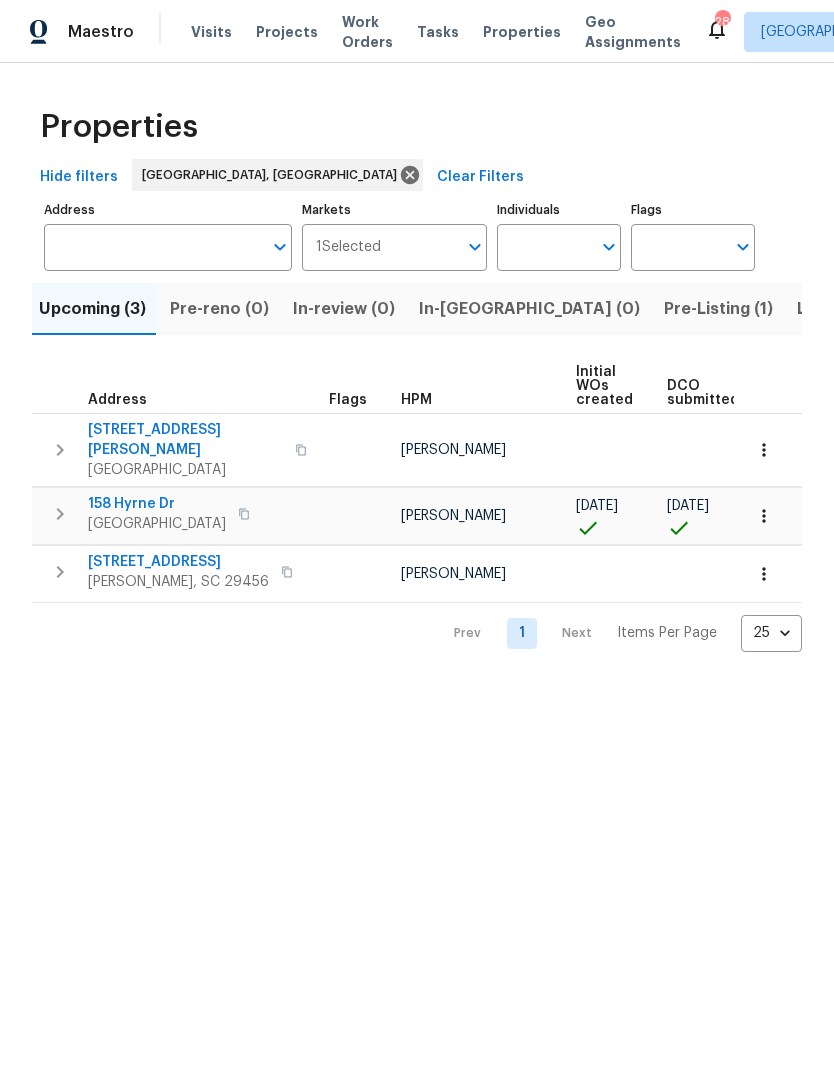 scroll, scrollTop: 0, scrollLeft: 0, axis: both 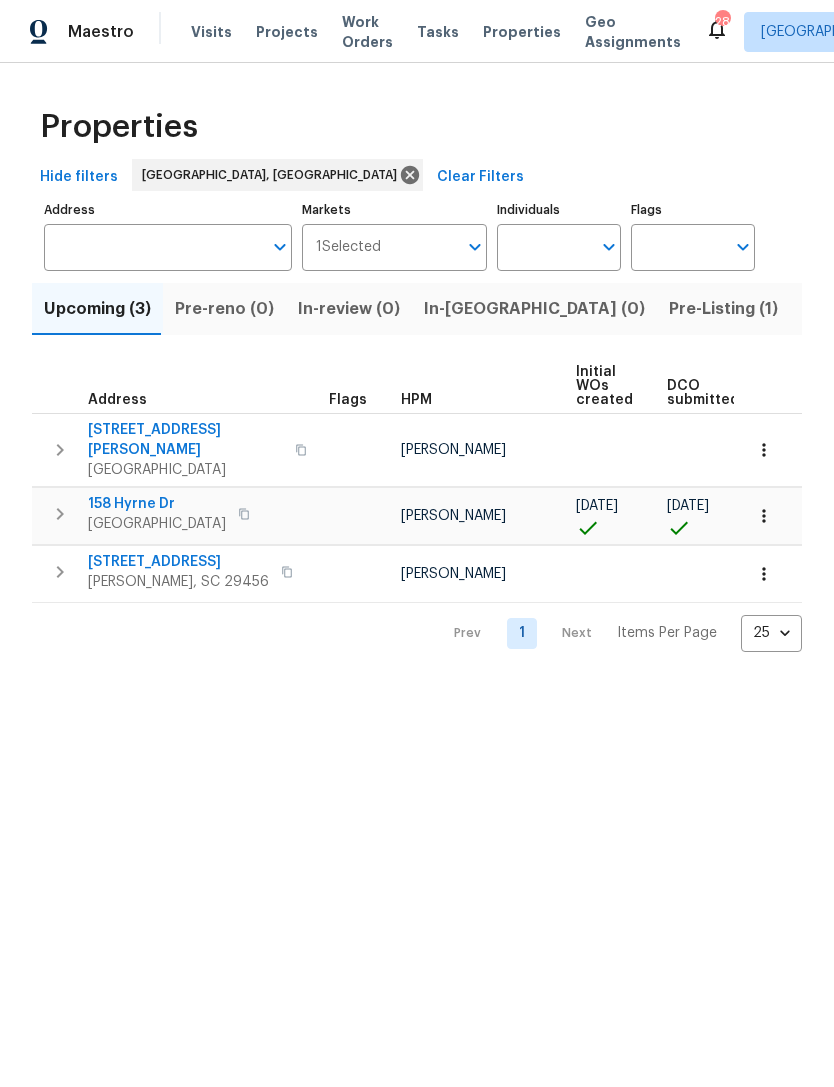 click on "158 Hyrne Dr" at bounding box center [157, 504] 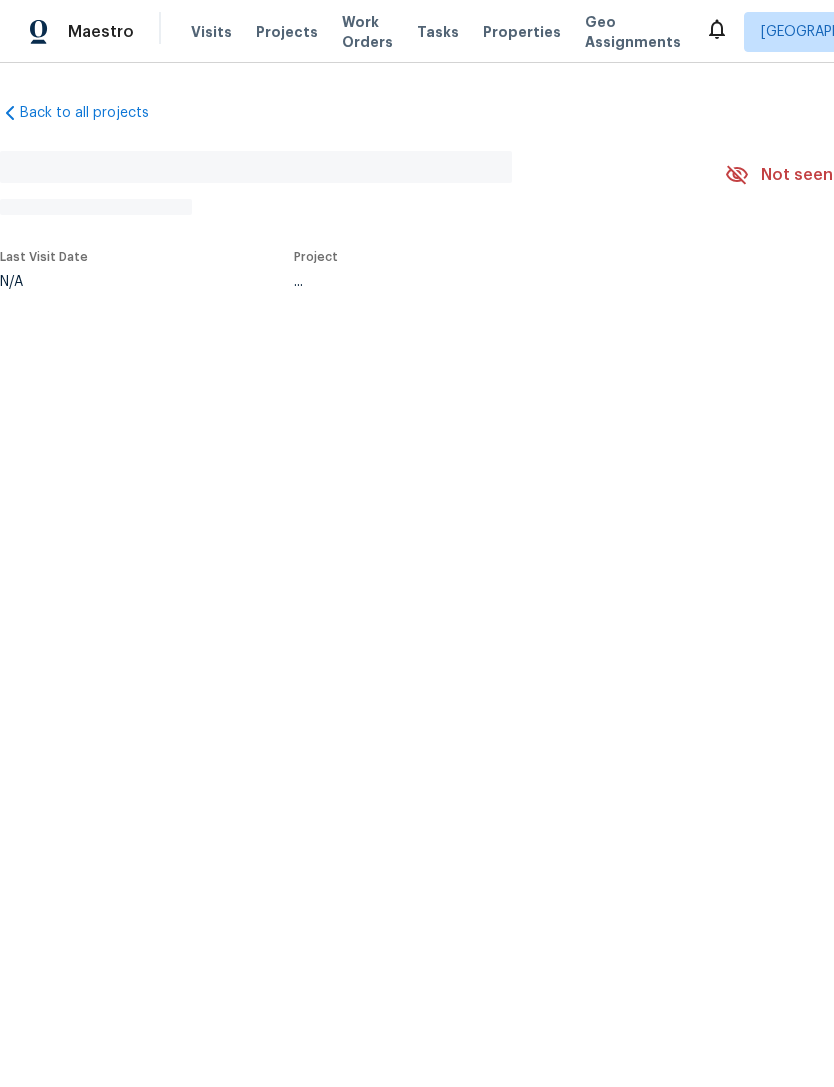 scroll, scrollTop: 0, scrollLeft: 0, axis: both 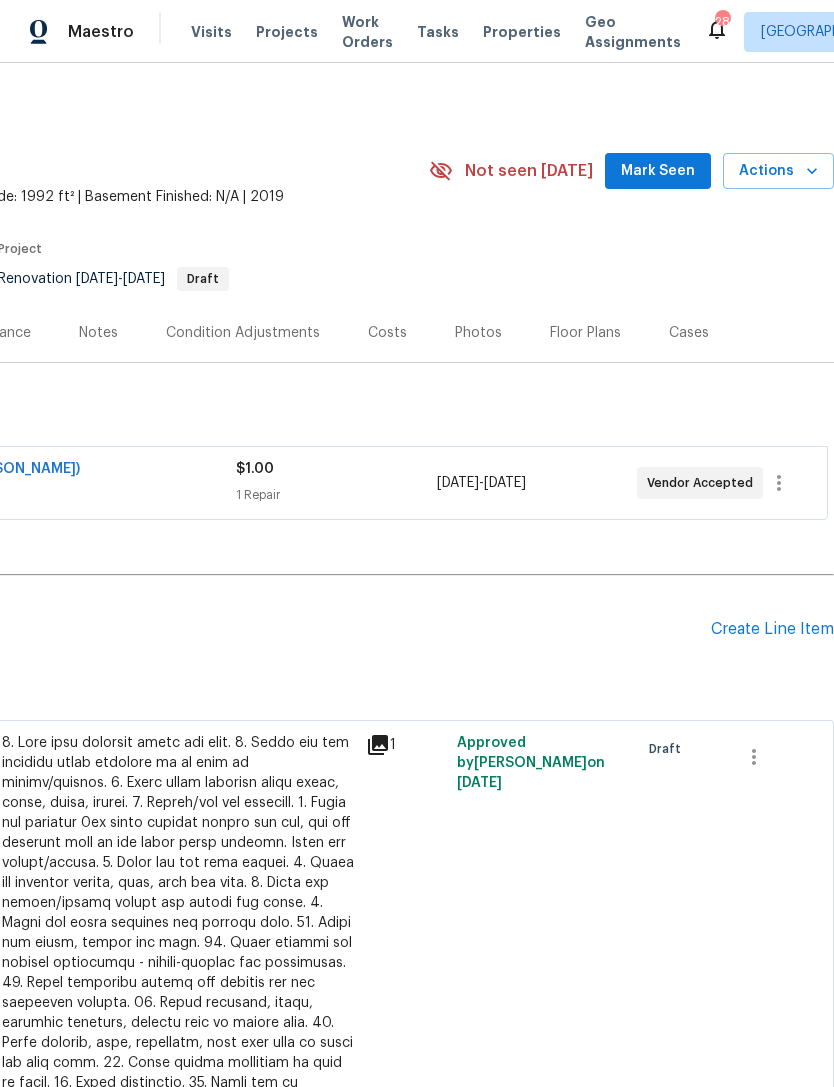 click on "Floor Plans" at bounding box center [585, 333] 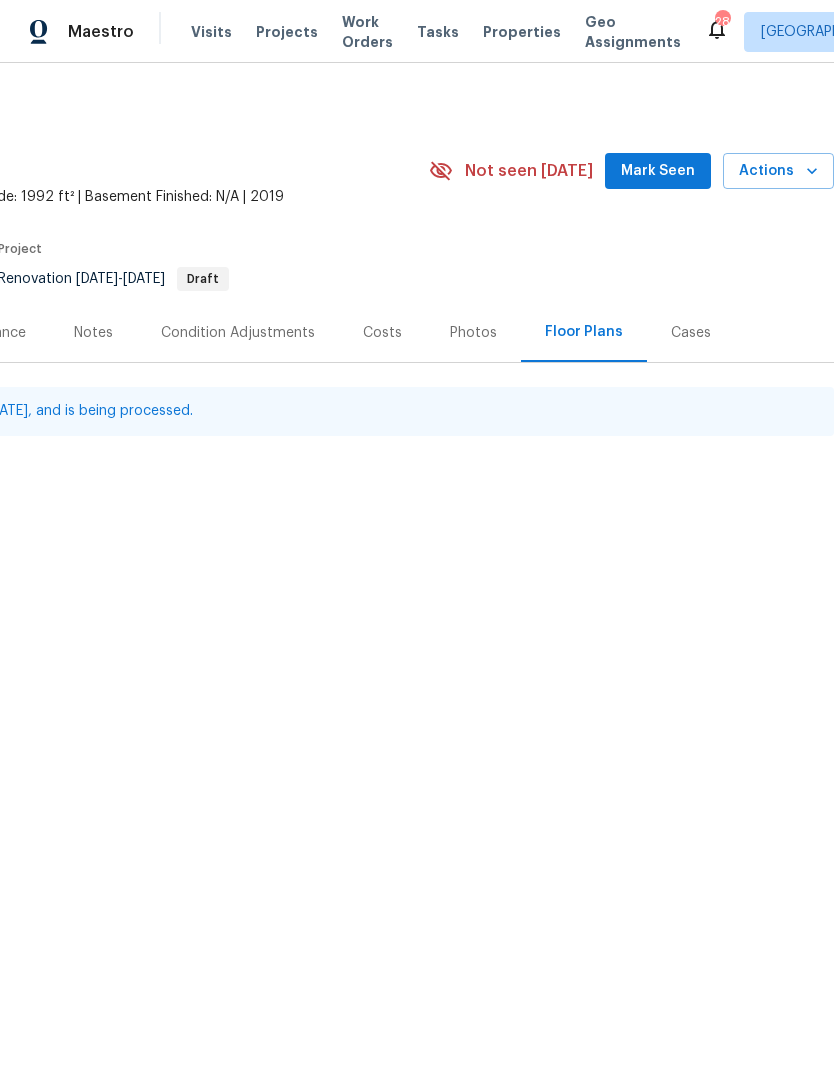 click 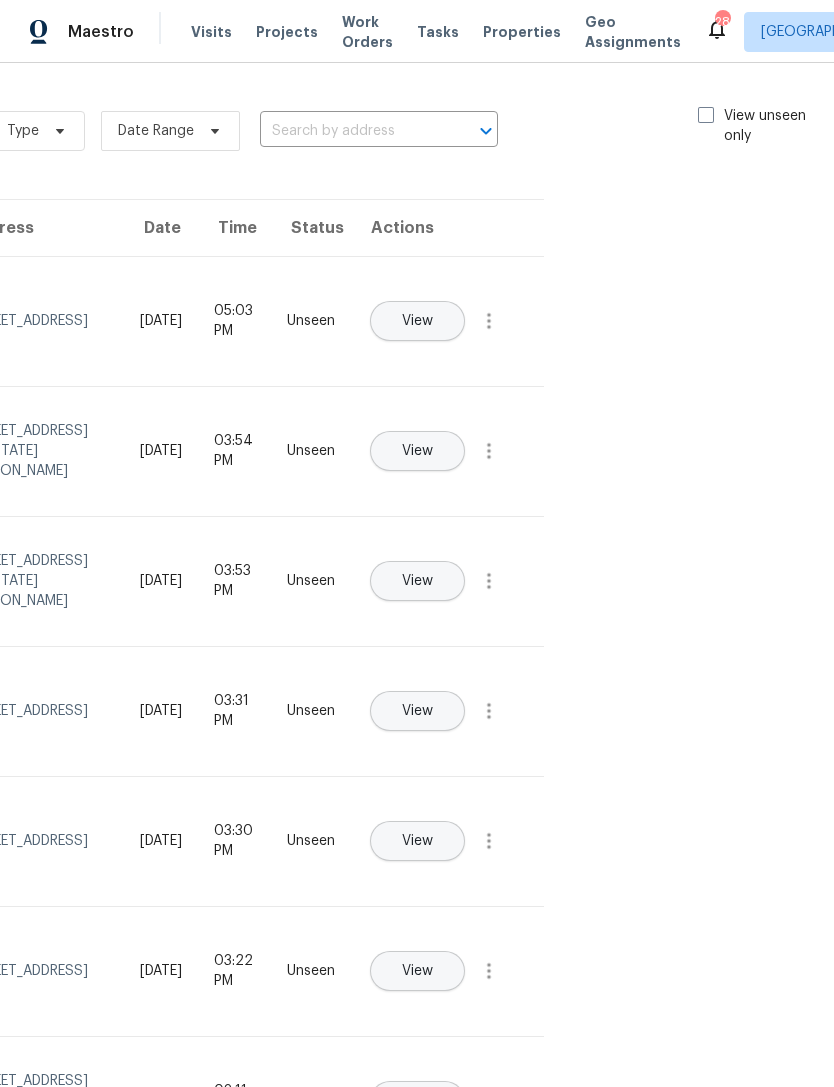 scroll, scrollTop: 0, scrollLeft: 225, axis: horizontal 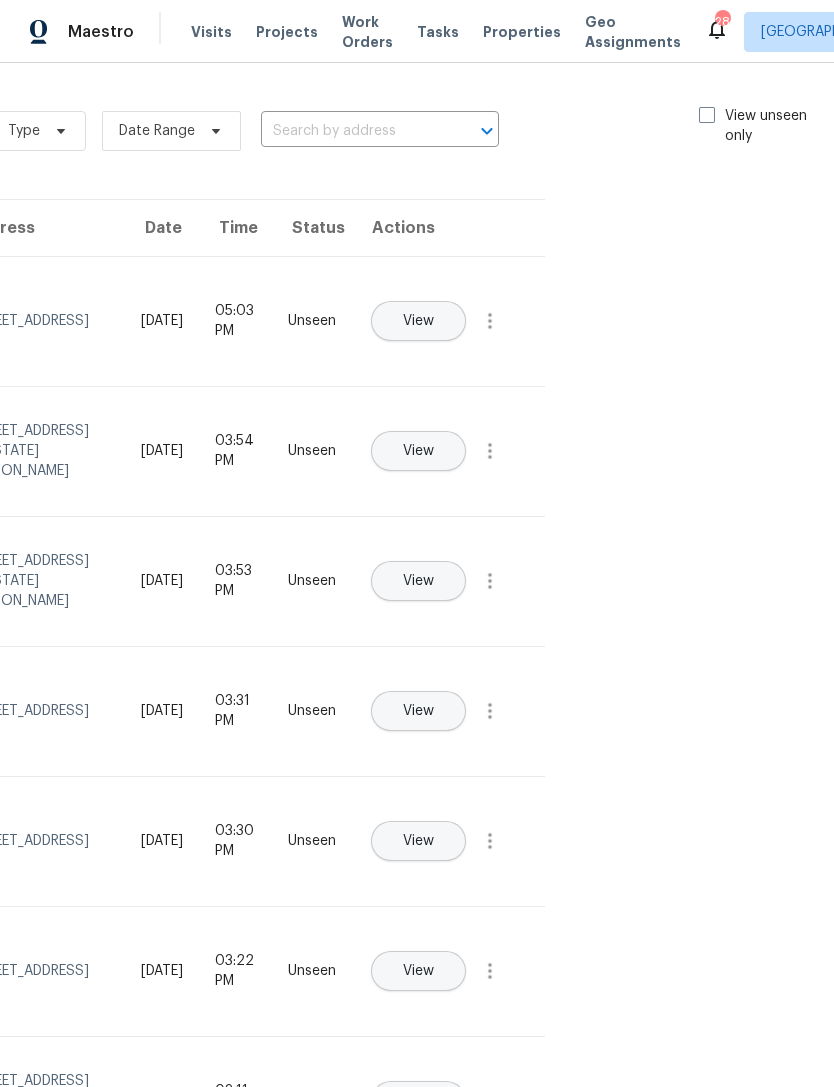 click at bounding box center [707, 115] 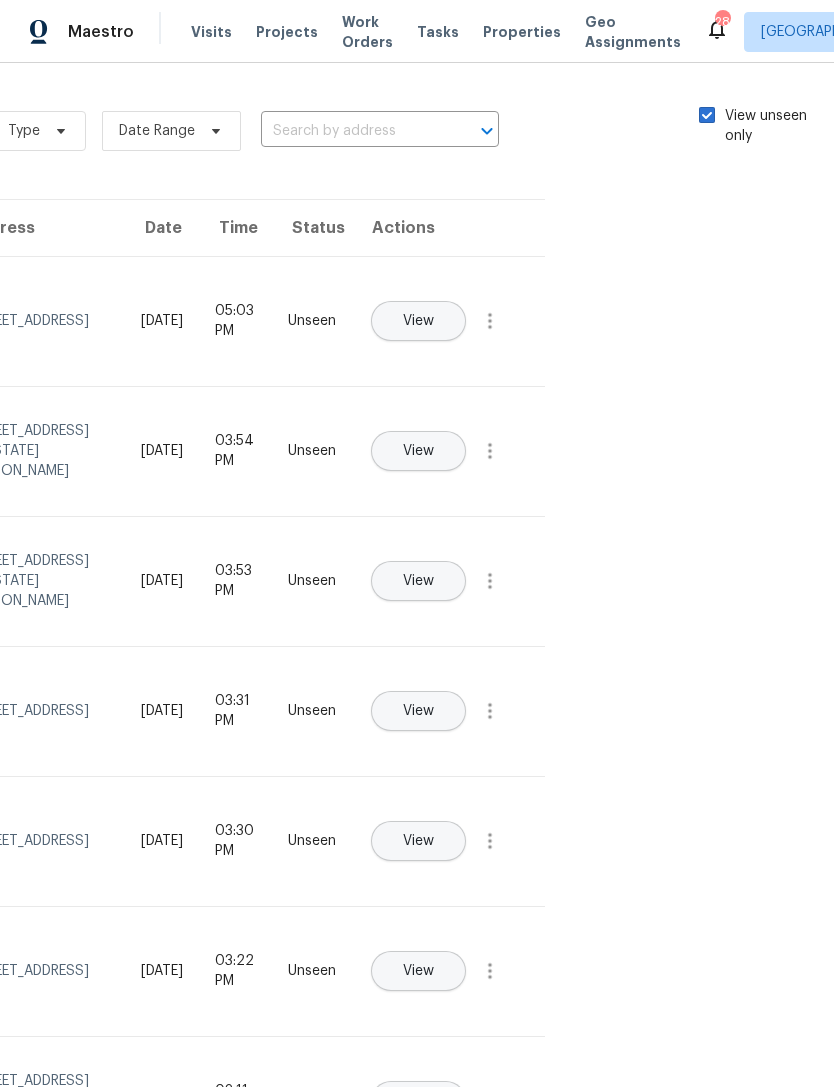 checkbox on "true" 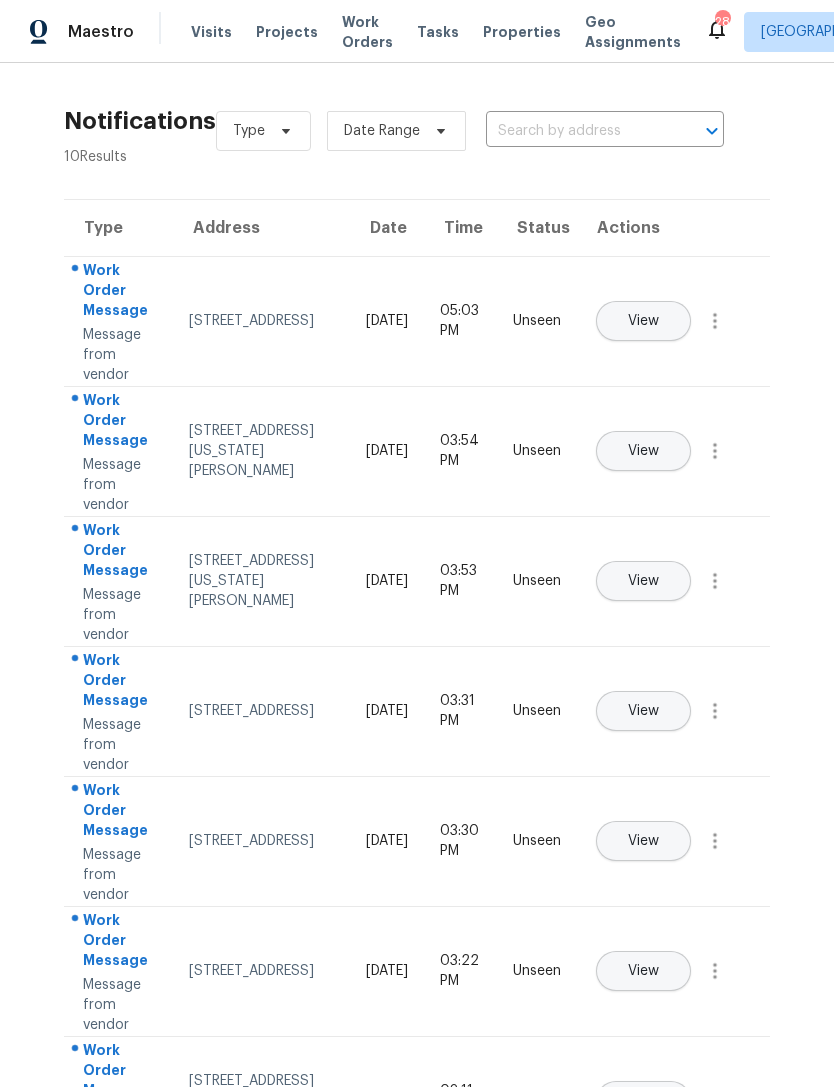 scroll, scrollTop: 0, scrollLeft: 0, axis: both 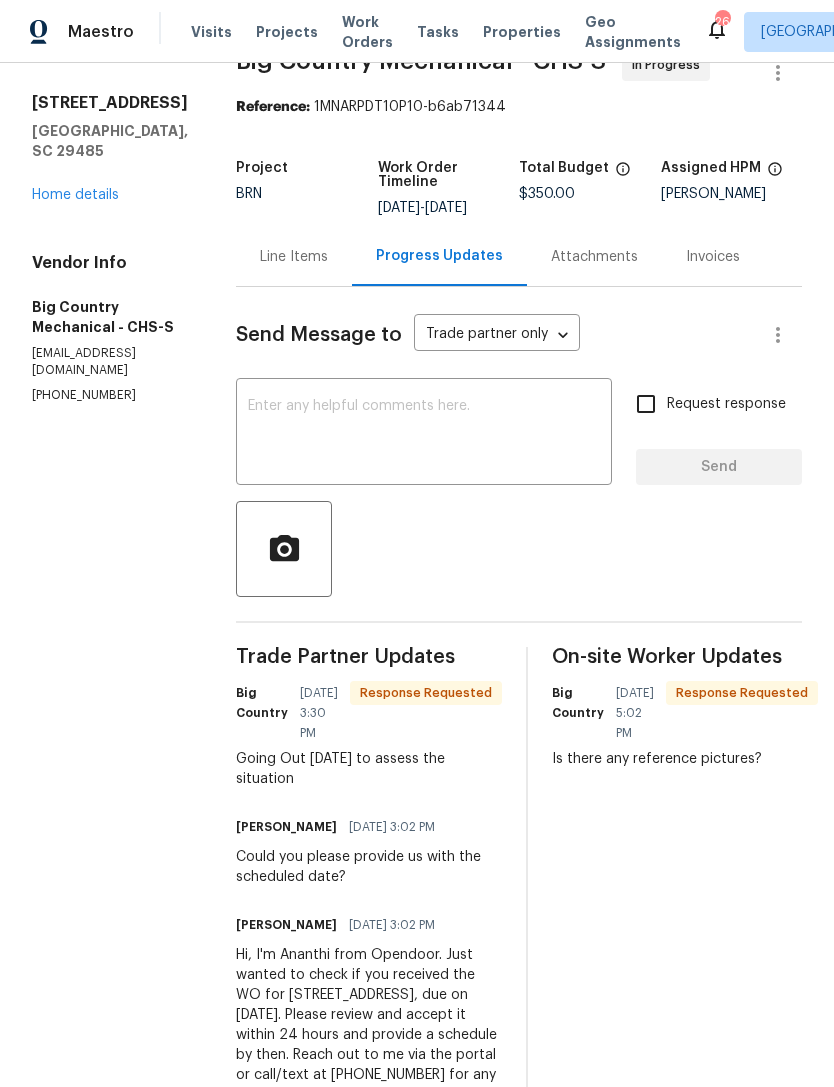 click on "Line Items" at bounding box center [294, 257] 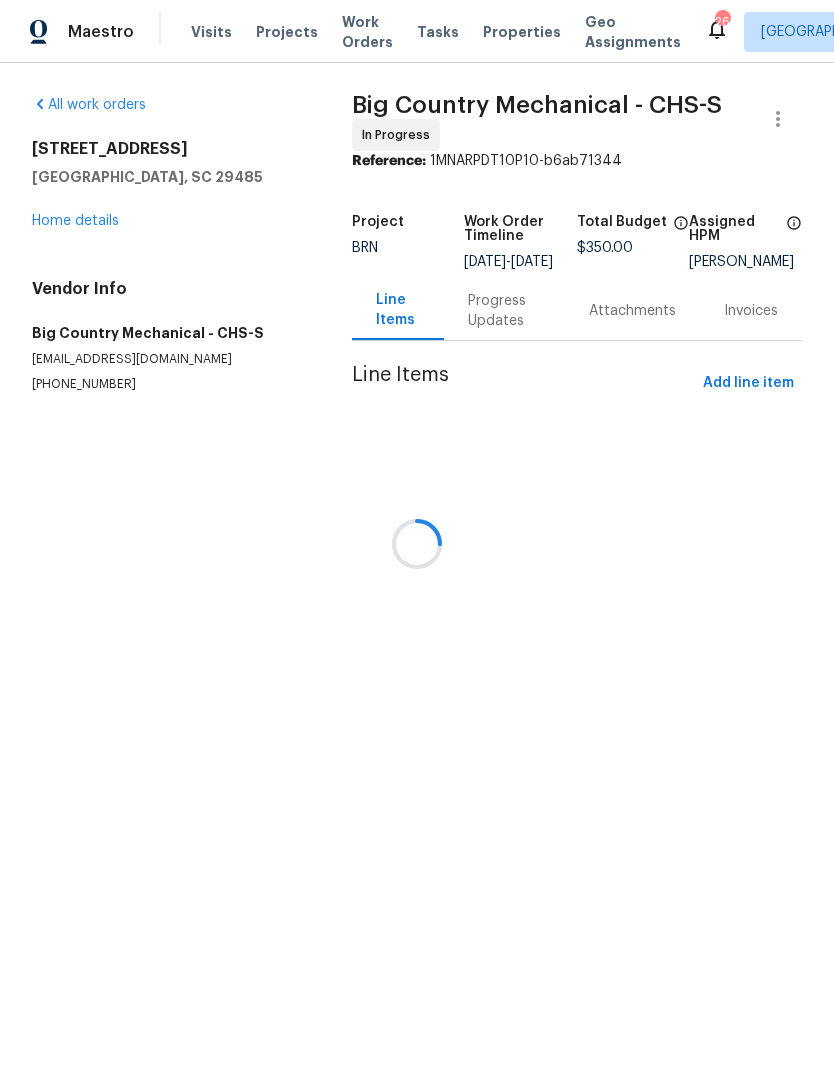 scroll, scrollTop: 0, scrollLeft: 0, axis: both 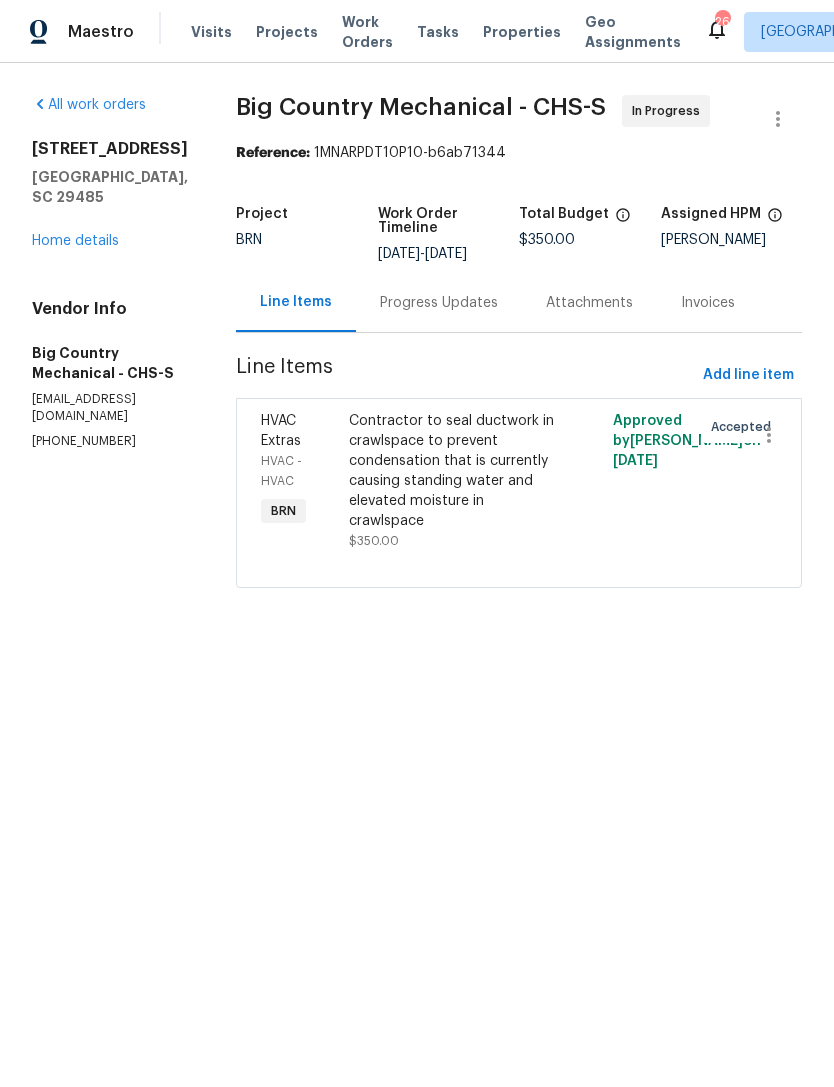 click on "Home details" at bounding box center [75, 241] 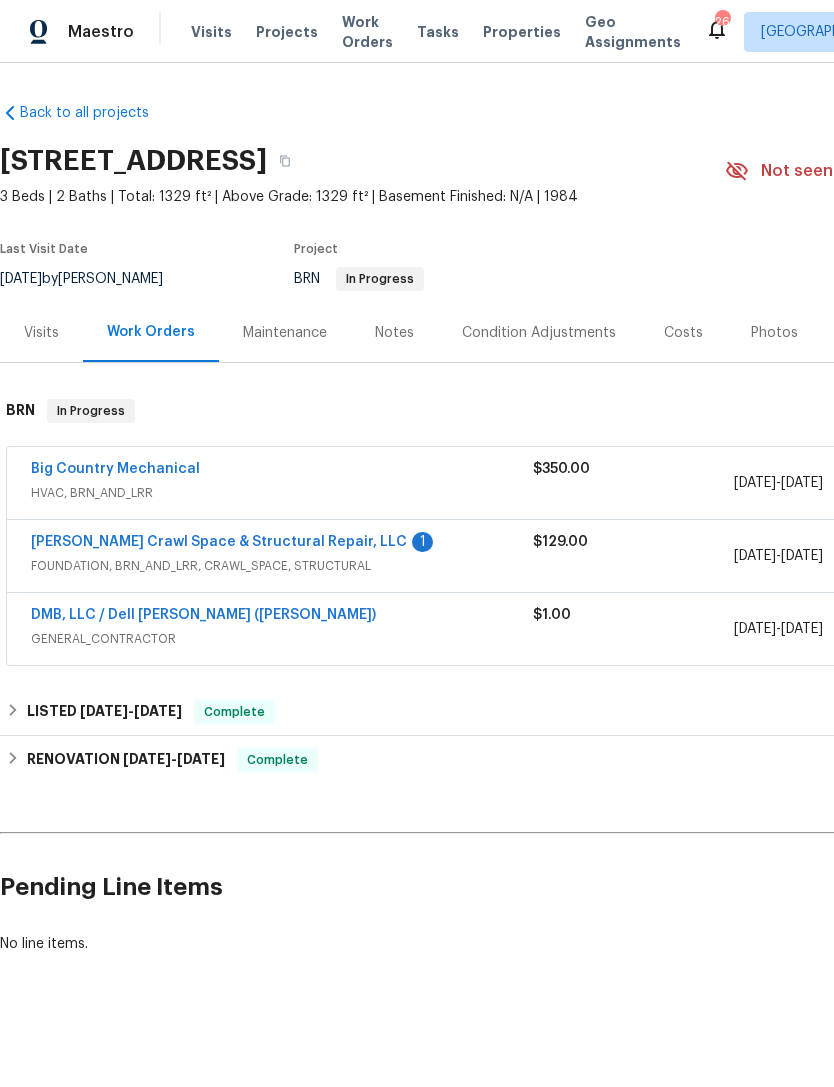 click on "Work Orders" at bounding box center (367, 32) 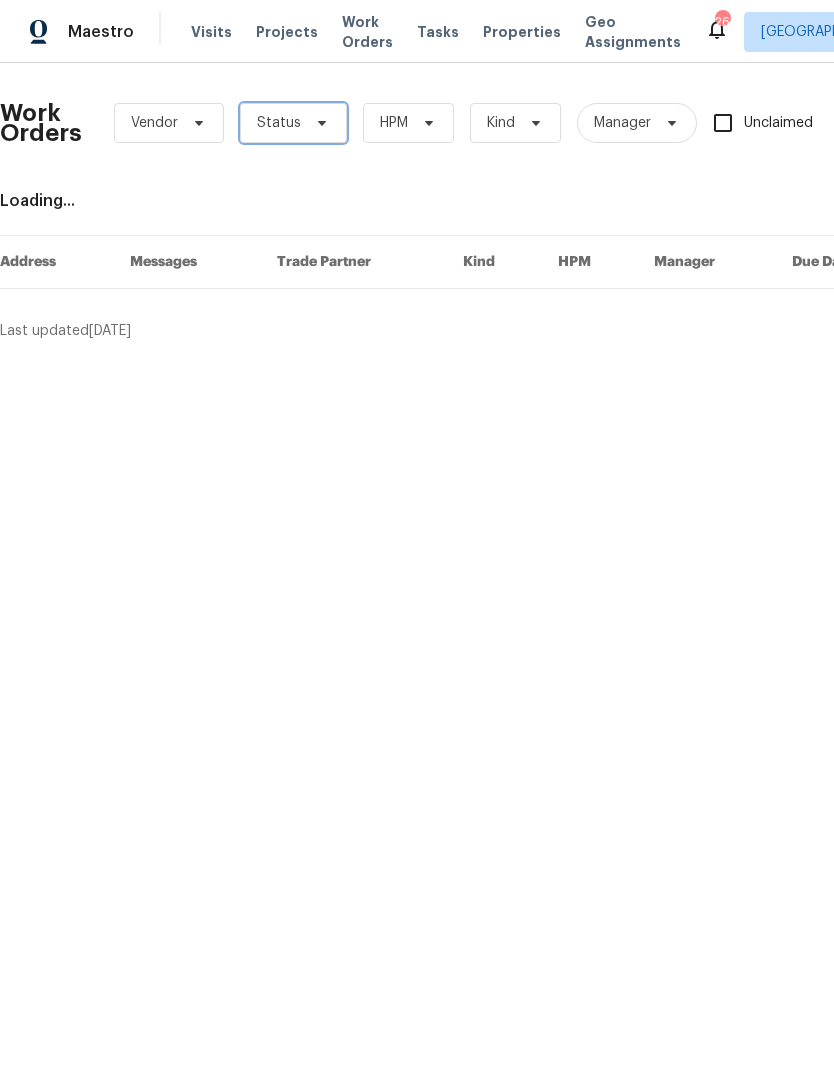 click 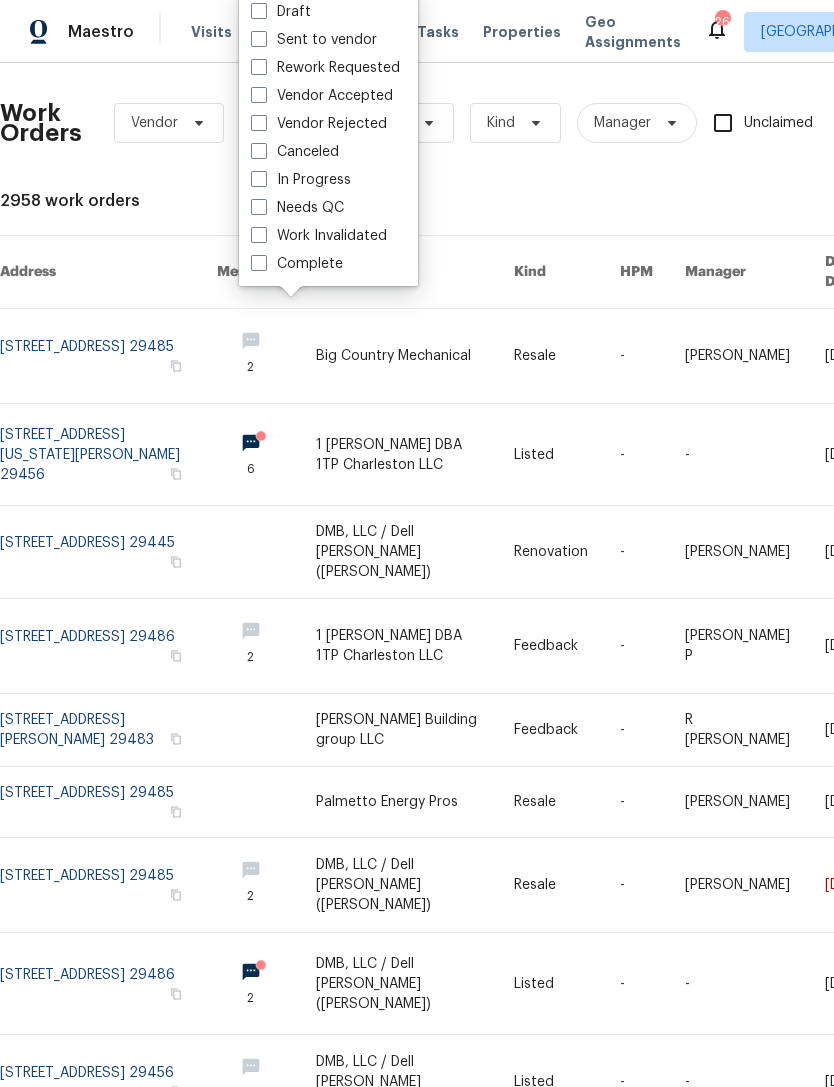 click on "Needs QC" at bounding box center [297, 208] 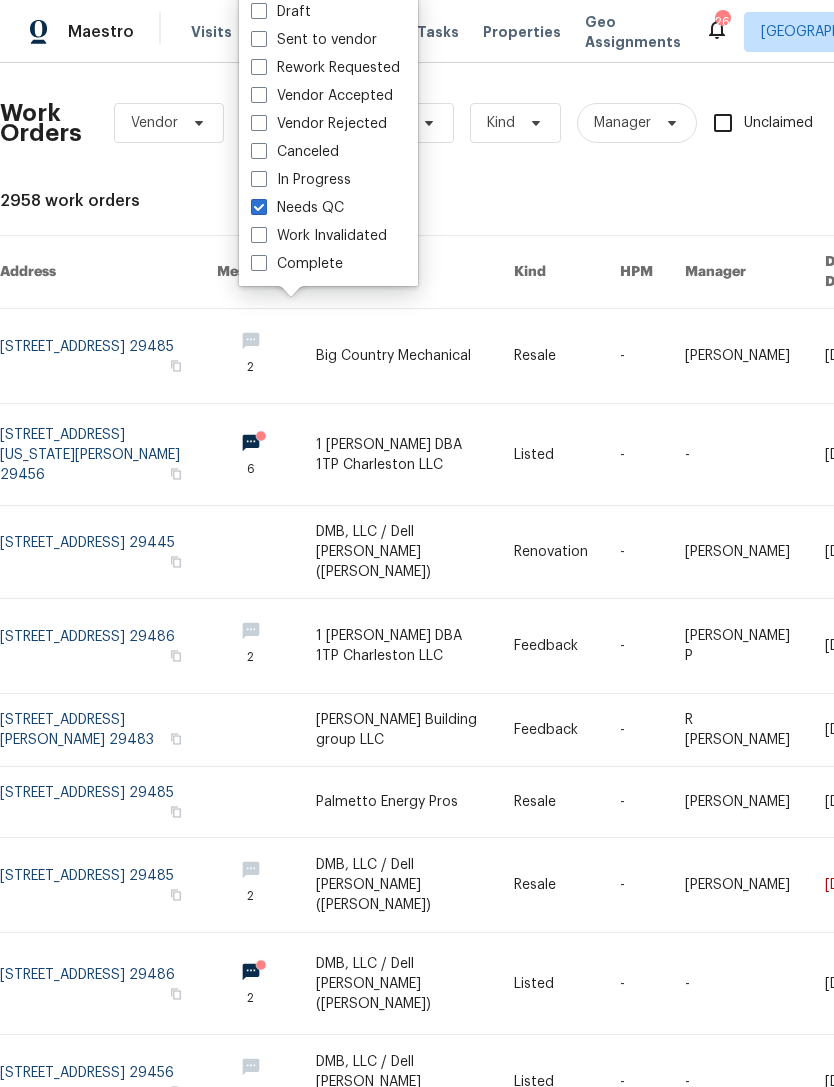 checkbox on "true" 